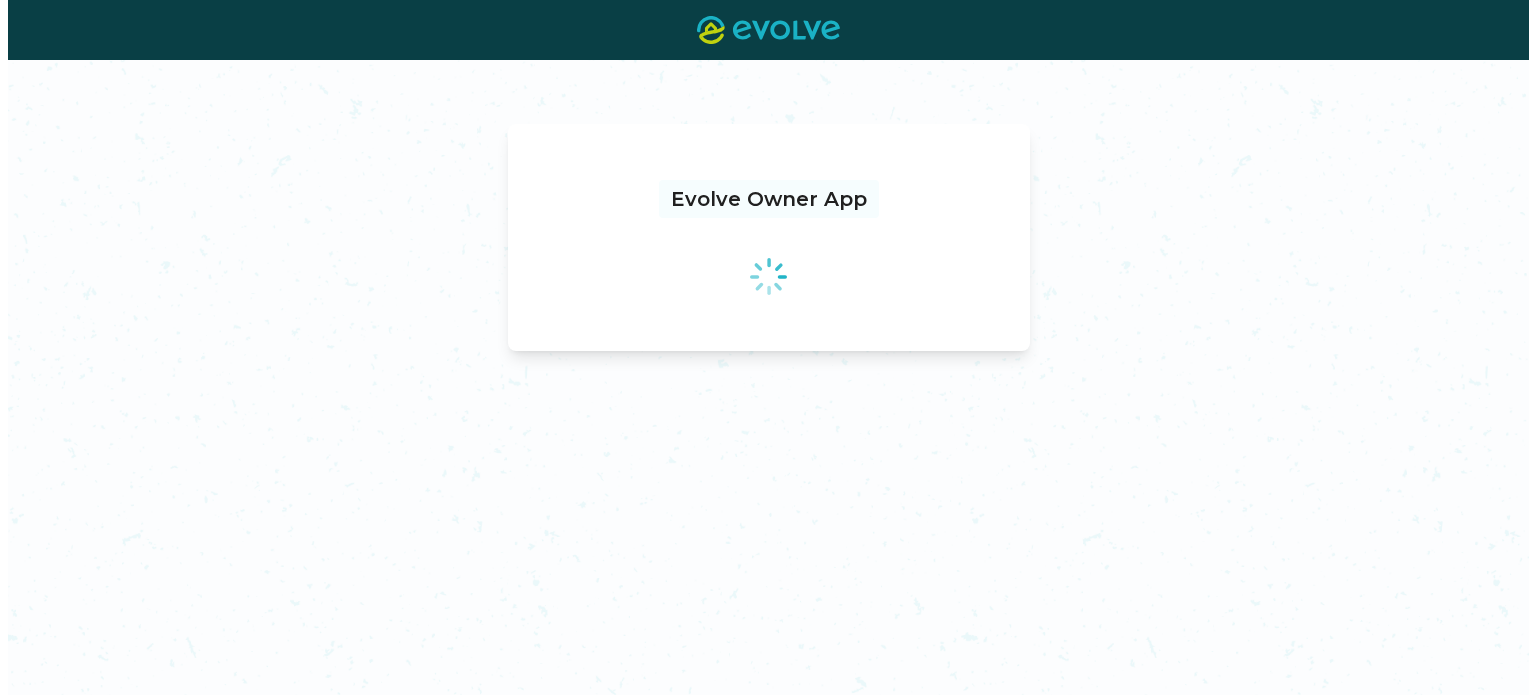 scroll, scrollTop: 0, scrollLeft: 0, axis: both 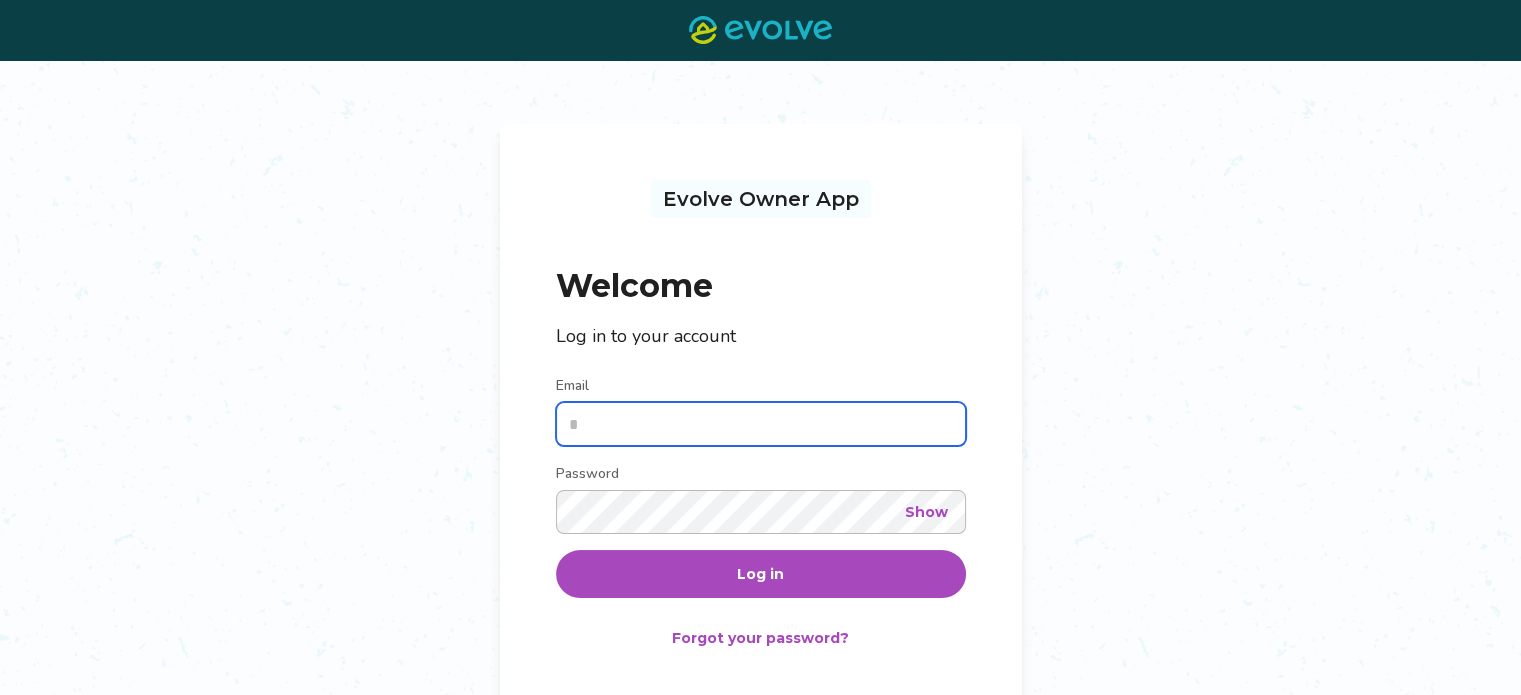 type on "**********" 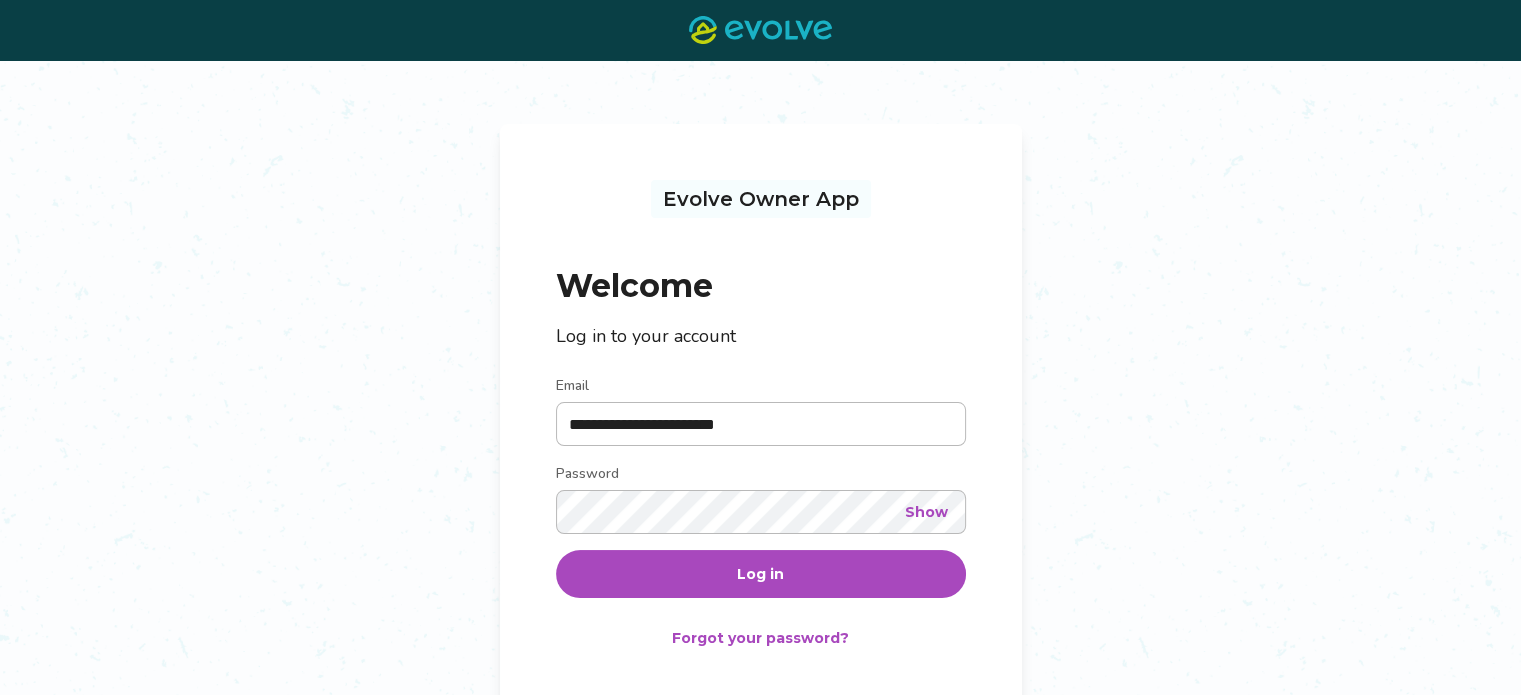 click on "Log in" at bounding box center [760, 574] 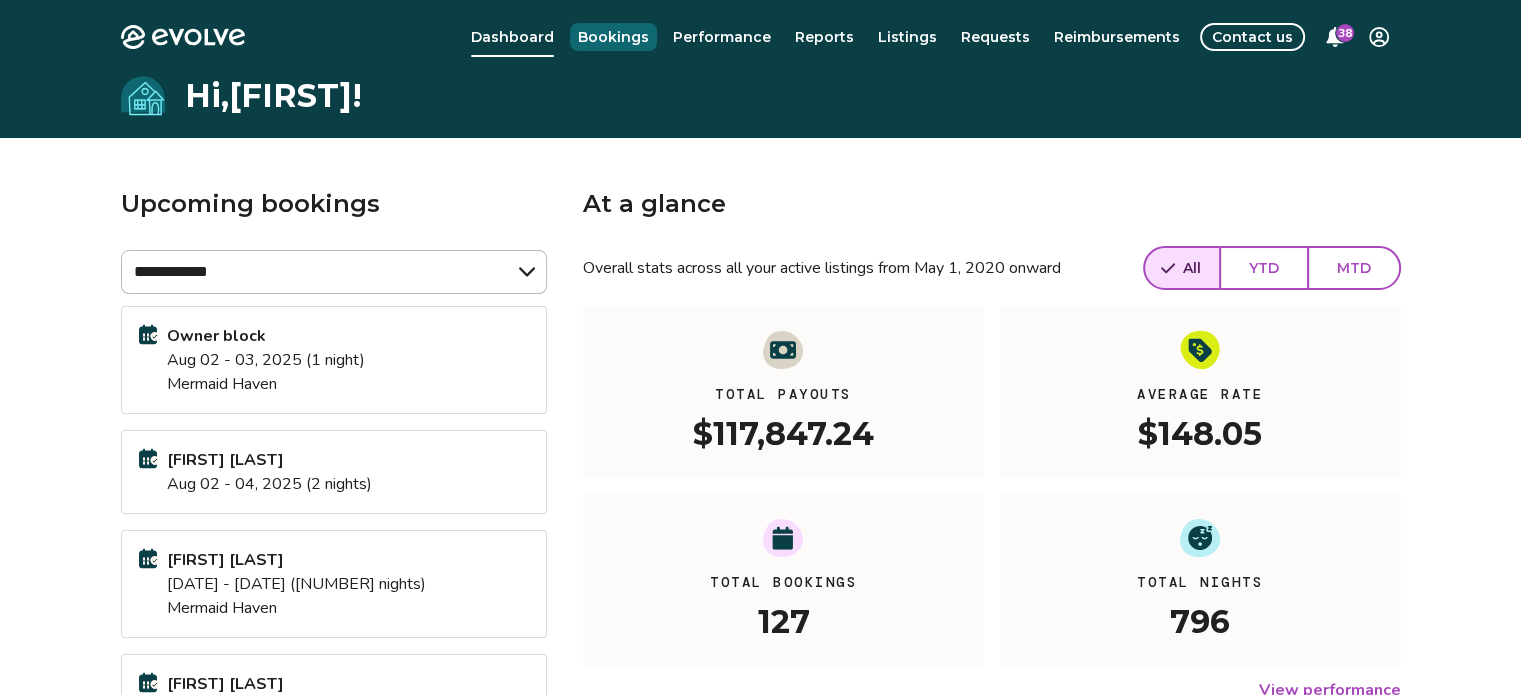 click on "Bookings" at bounding box center (613, 37) 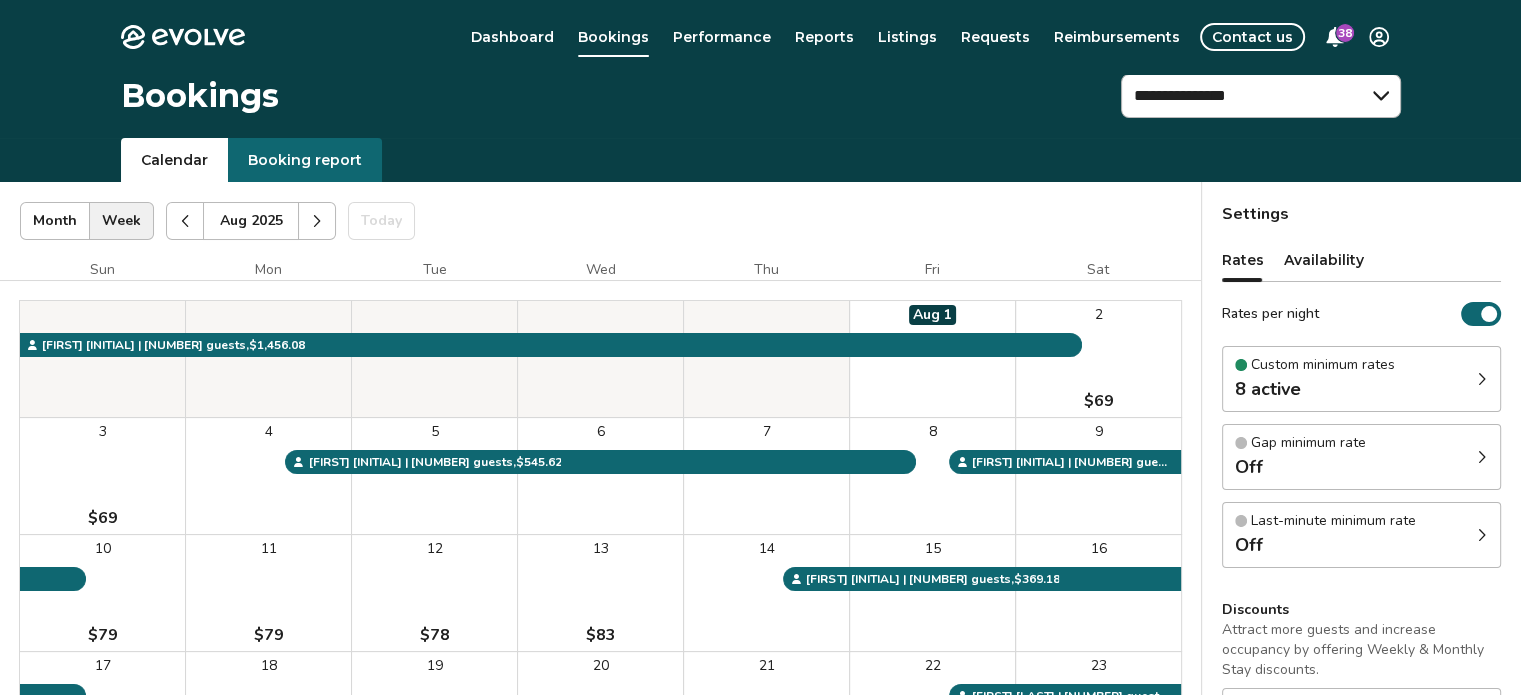 click 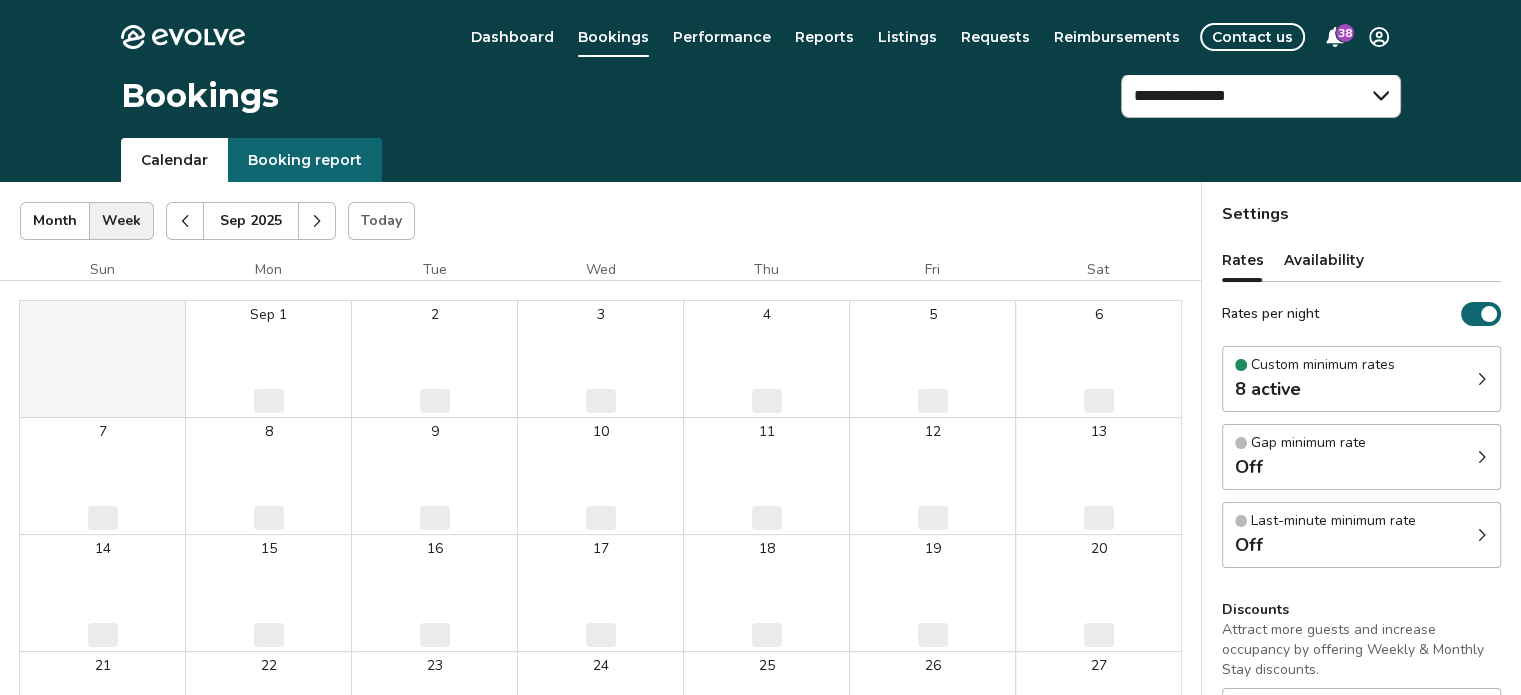 click 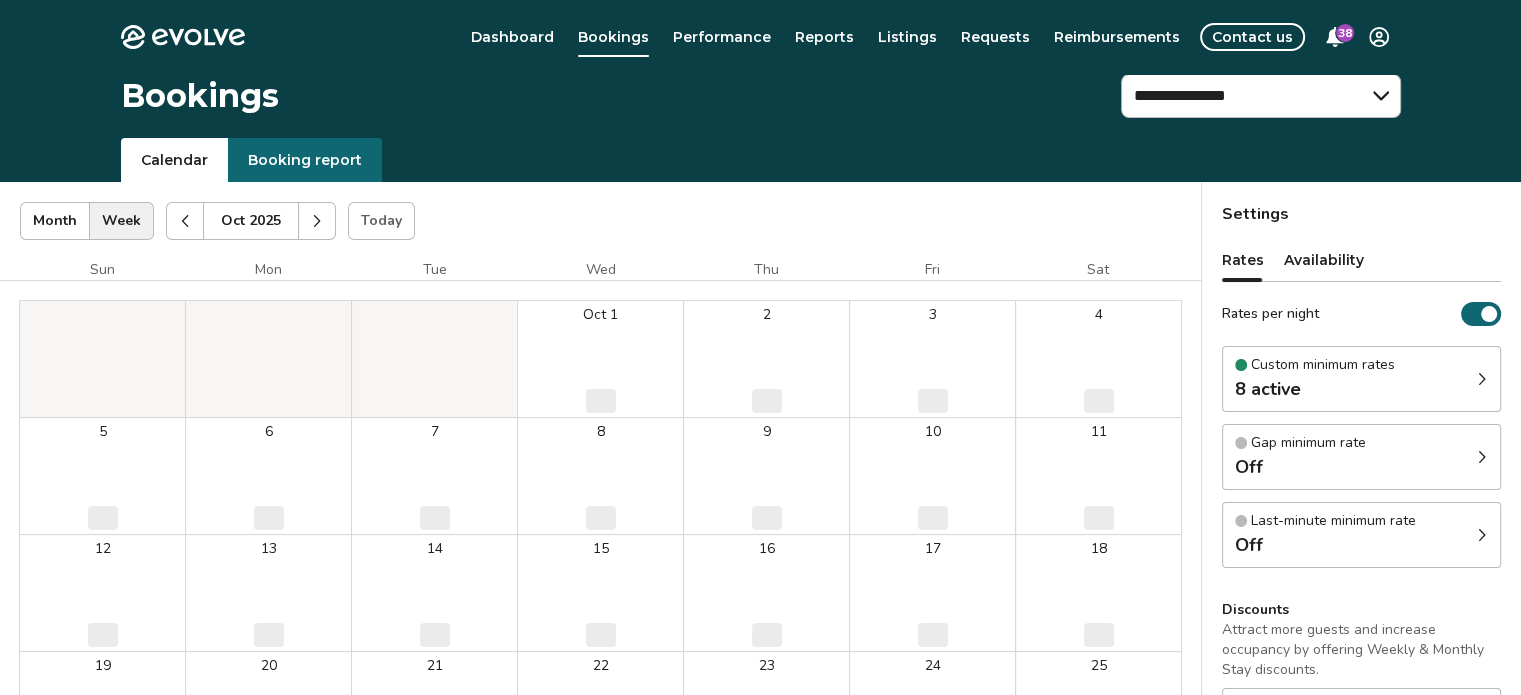 click 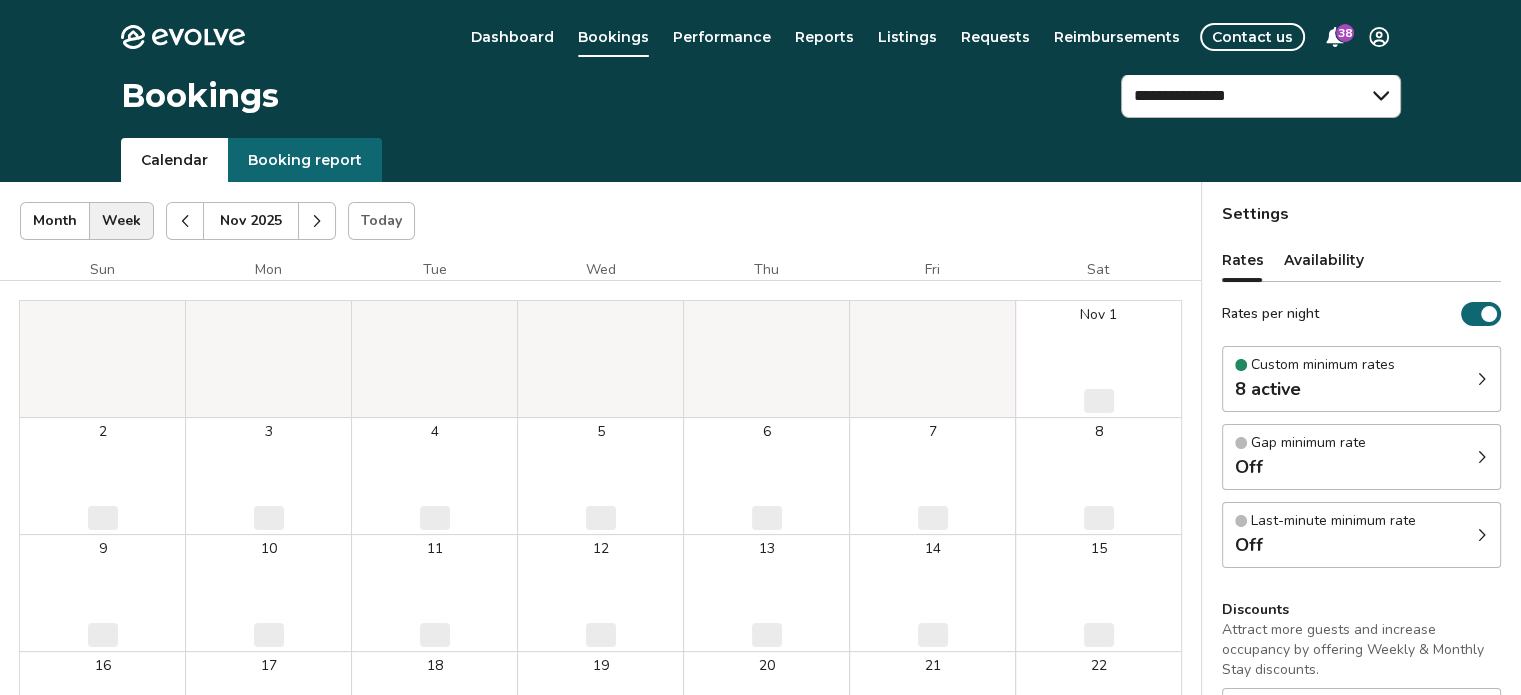 click 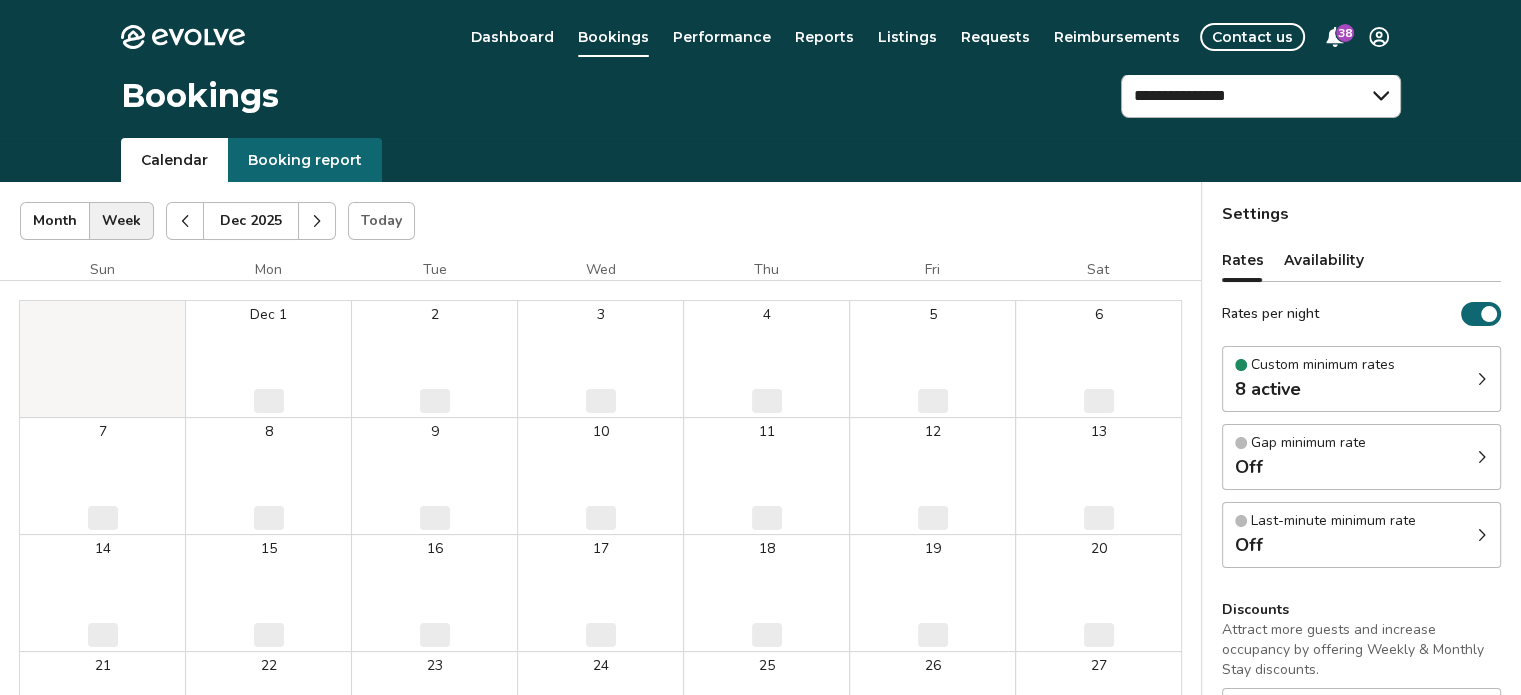 click 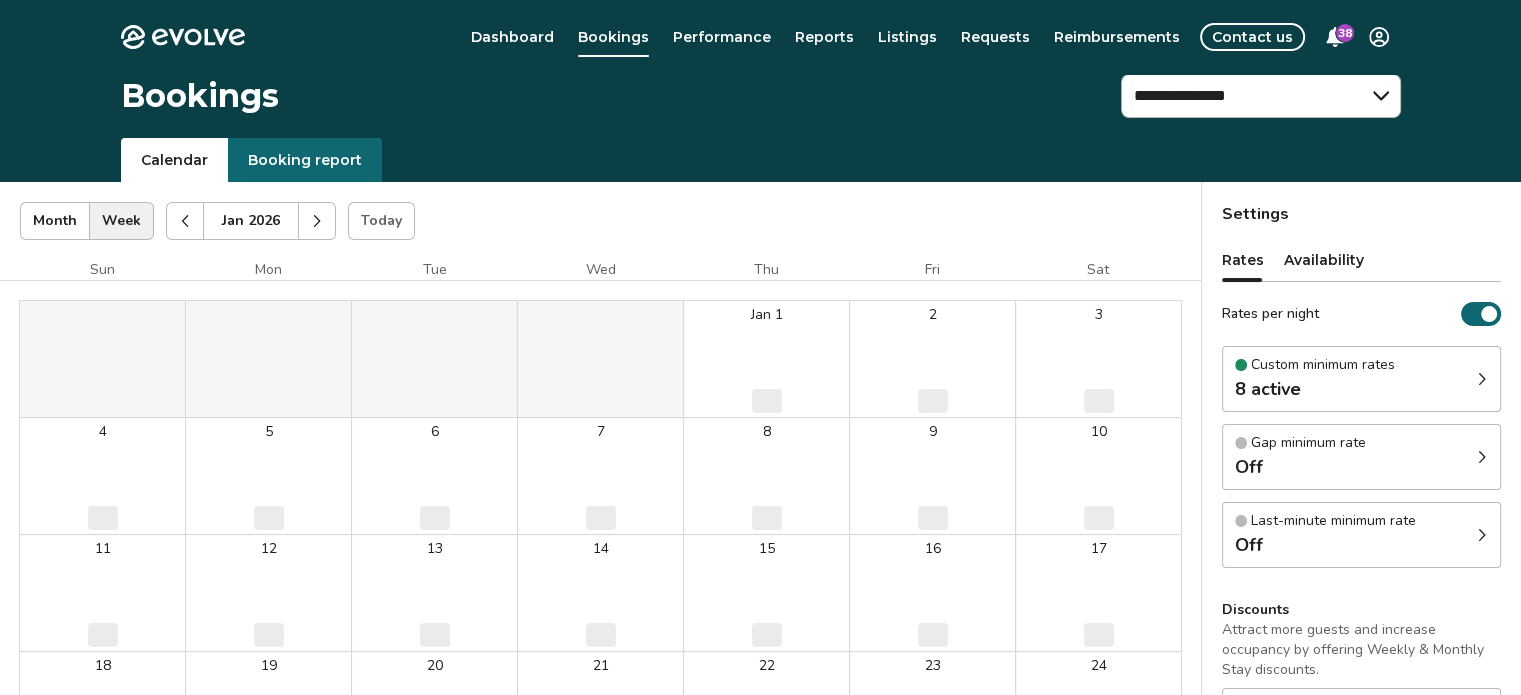 click 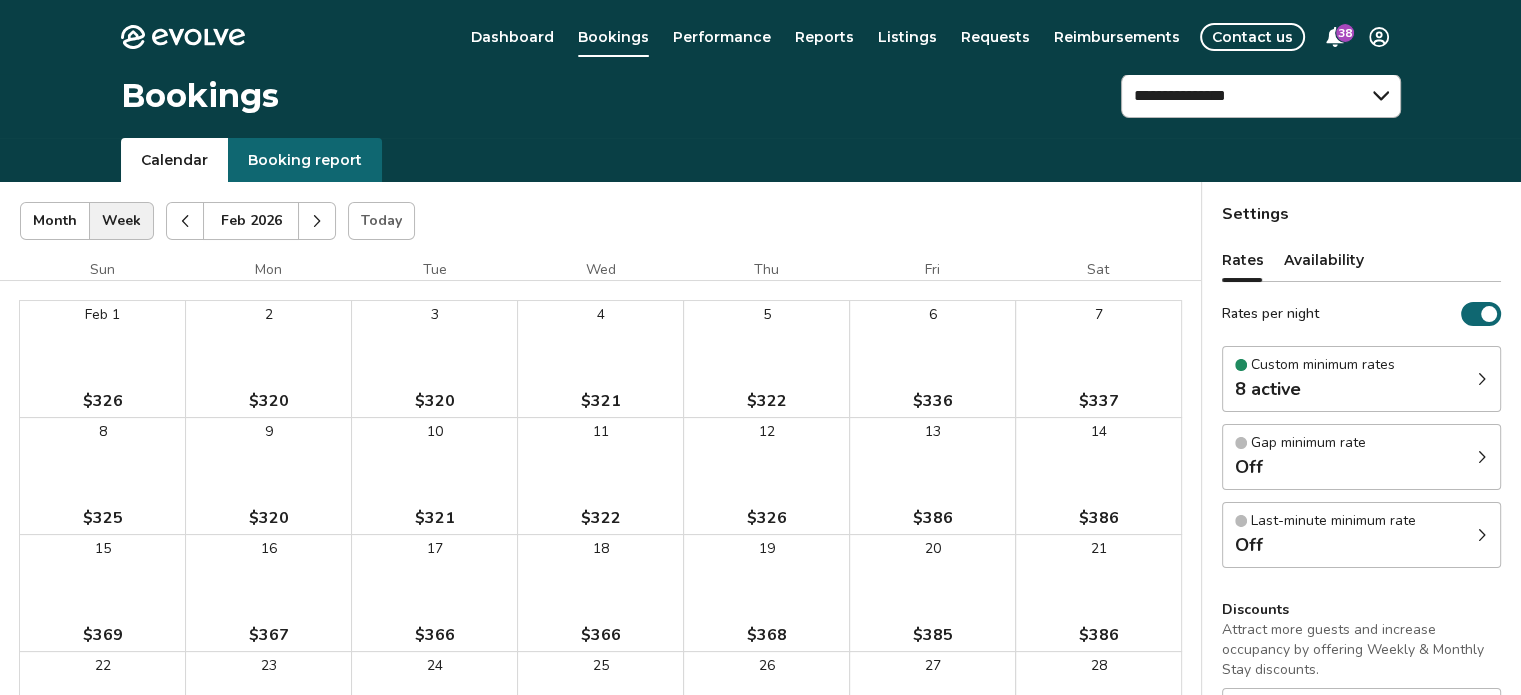 click 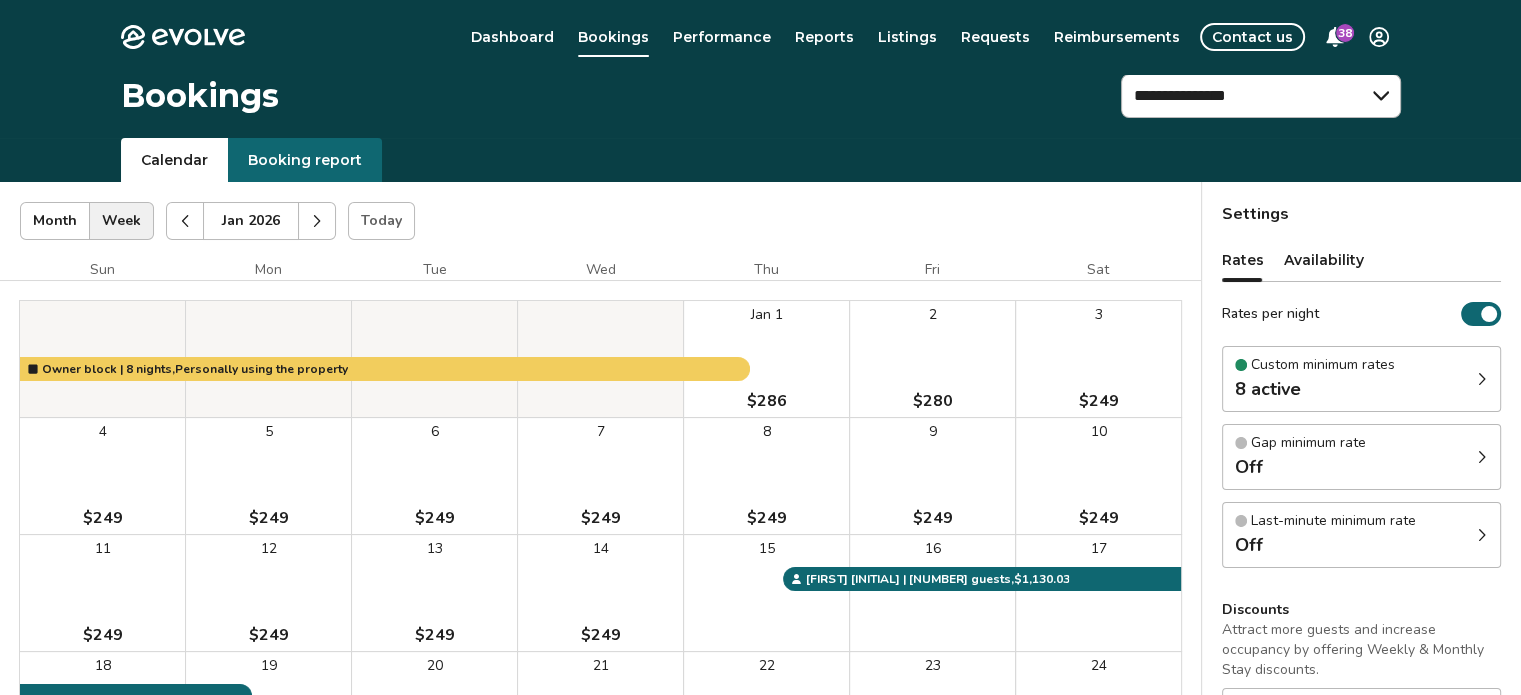 click at bounding box center (185, 221) 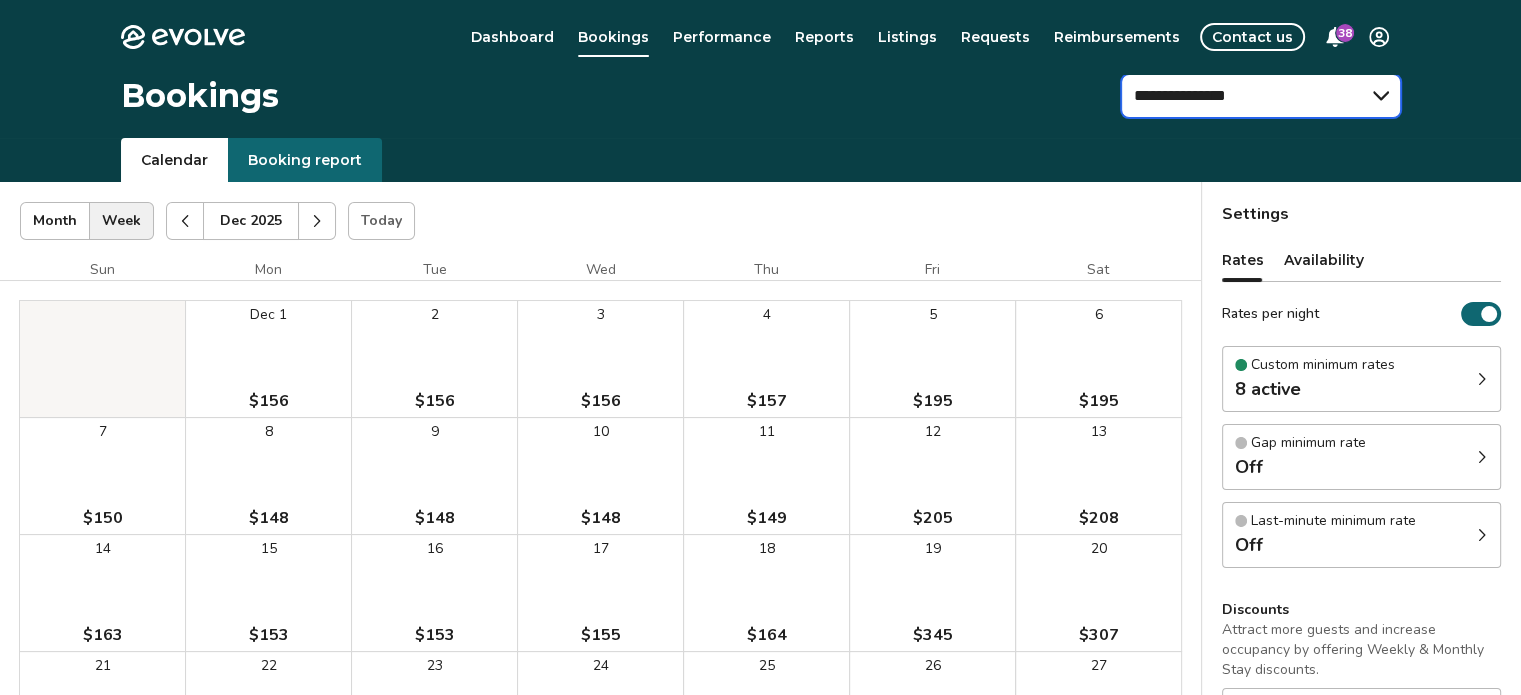 click on "**********" at bounding box center [1261, 96] 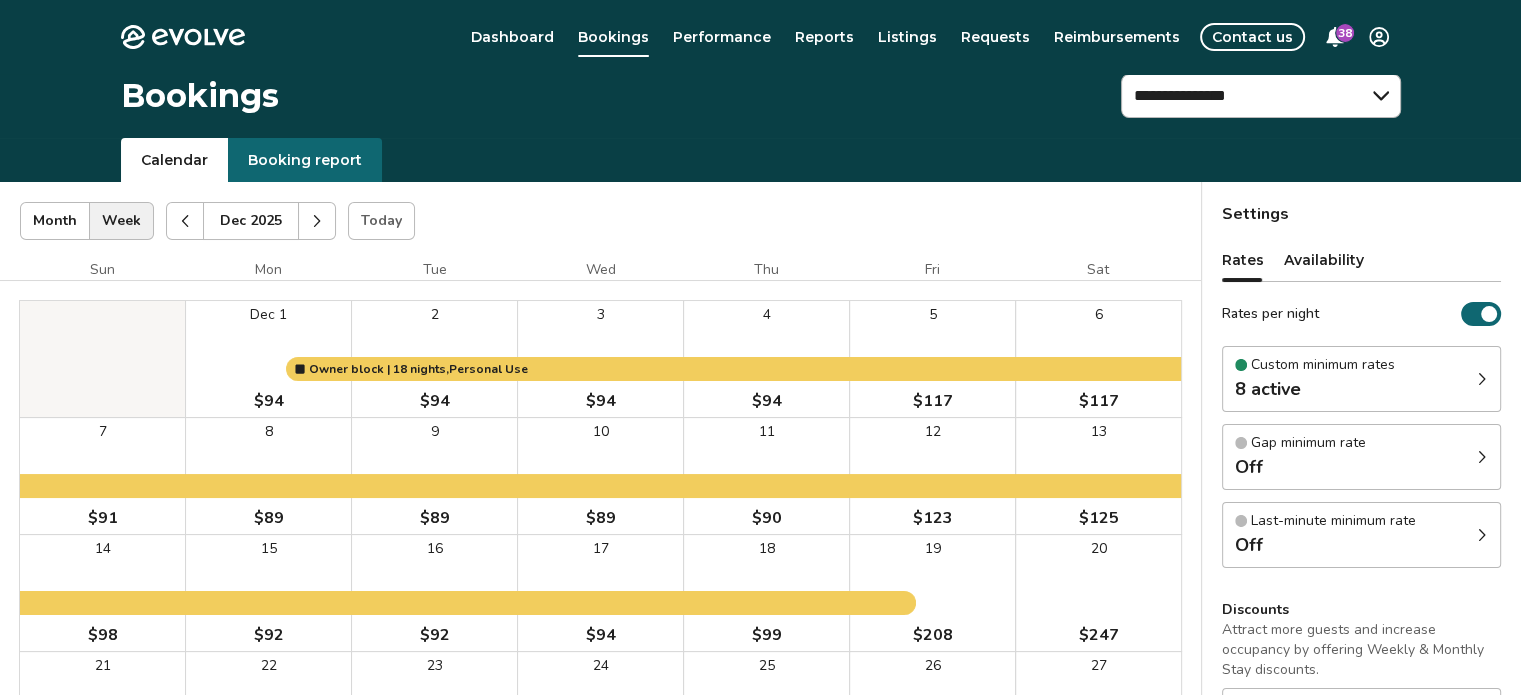 click 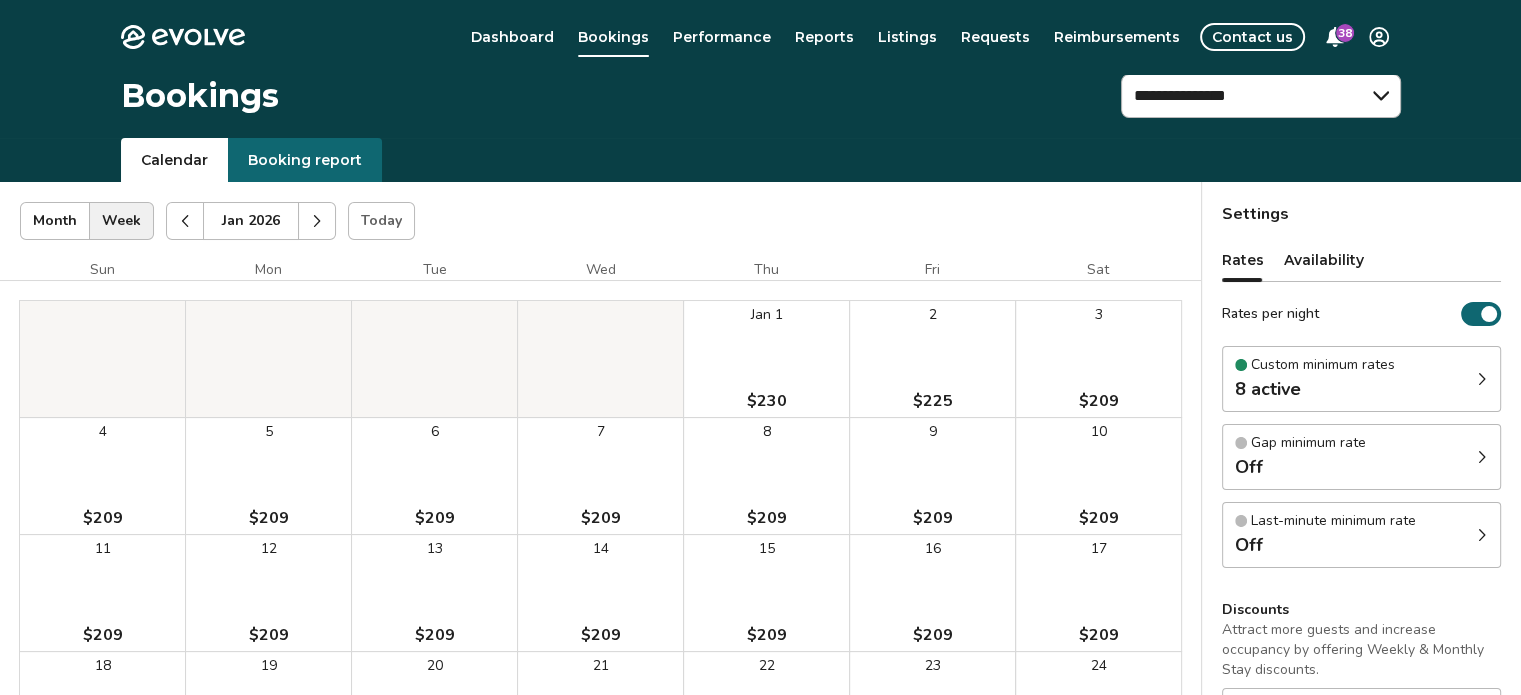 click on "11 $209" at bounding box center (102, 593) 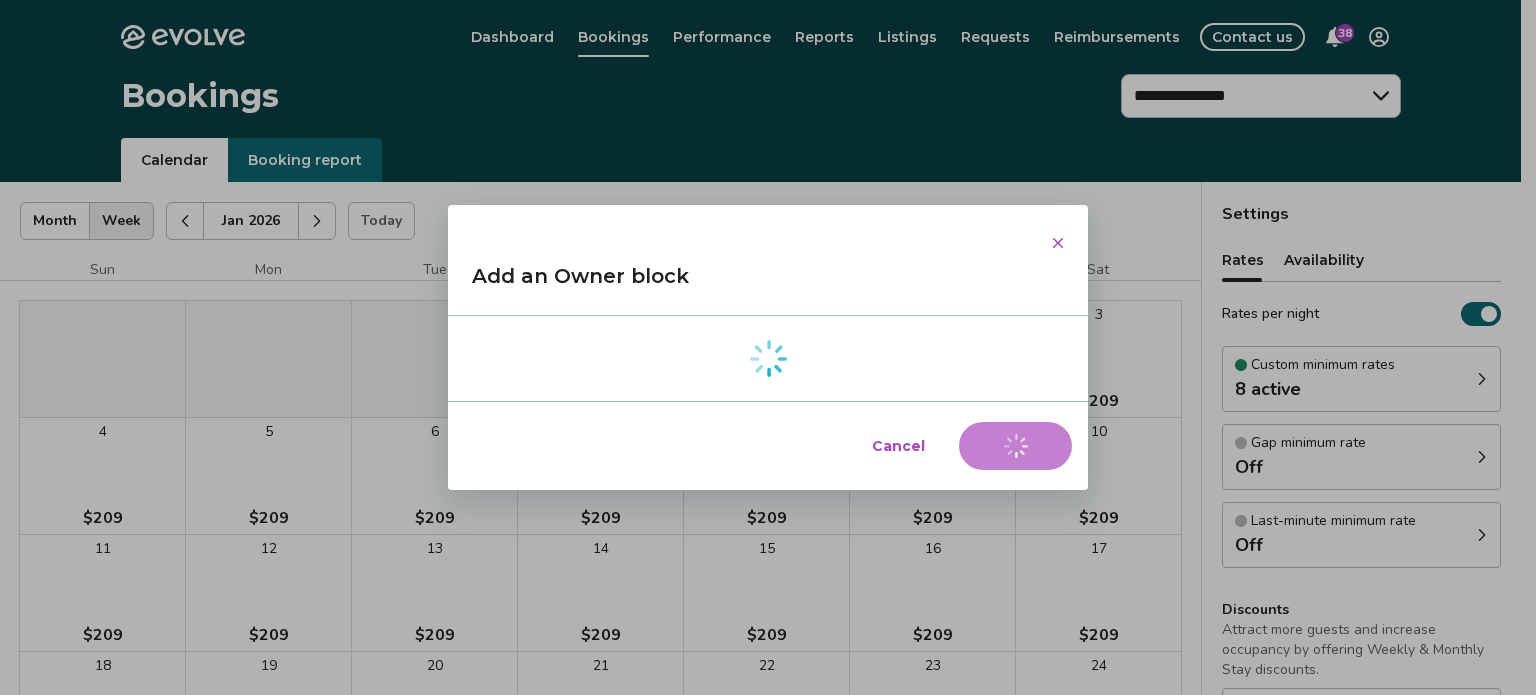 select on "**********" 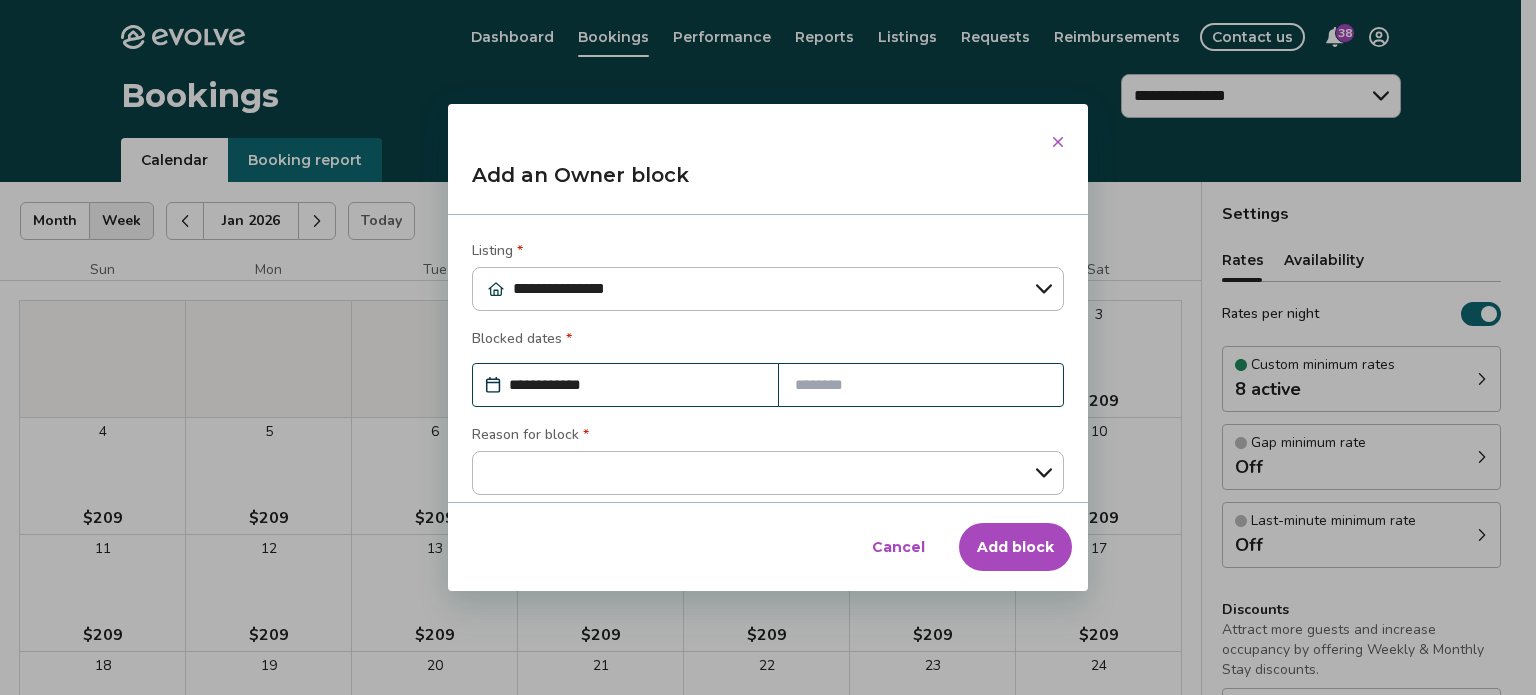 click at bounding box center (921, 385) 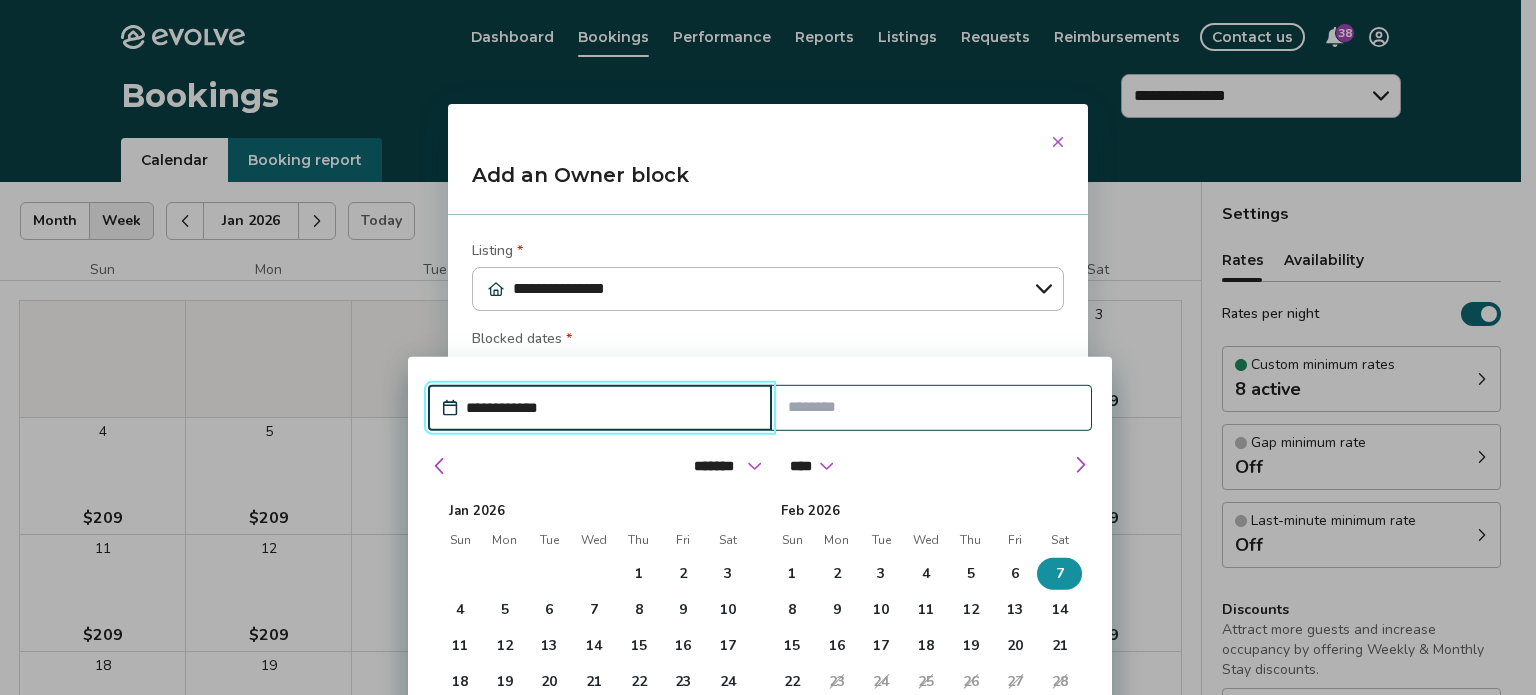 click on "7" at bounding box center (1060, 574) 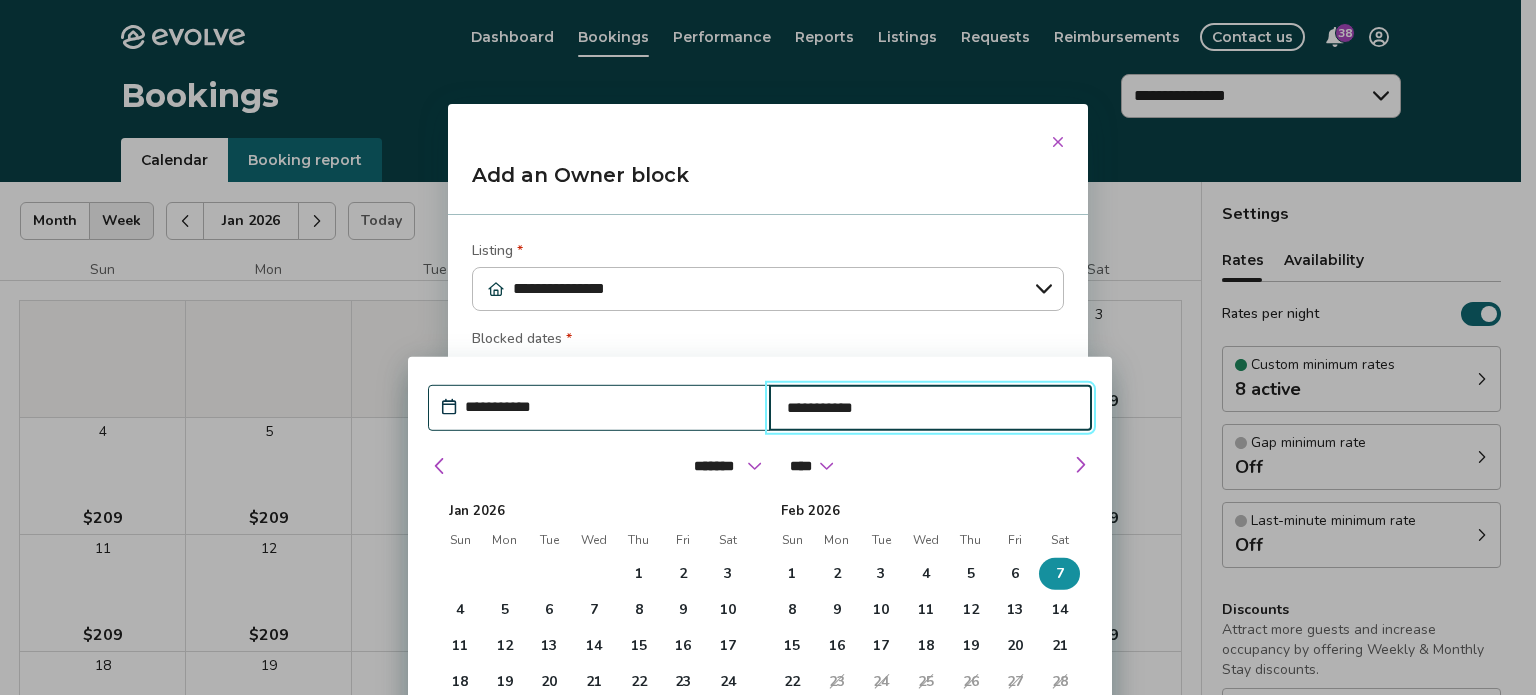 click on "**********" at bounding box center (609, 407) 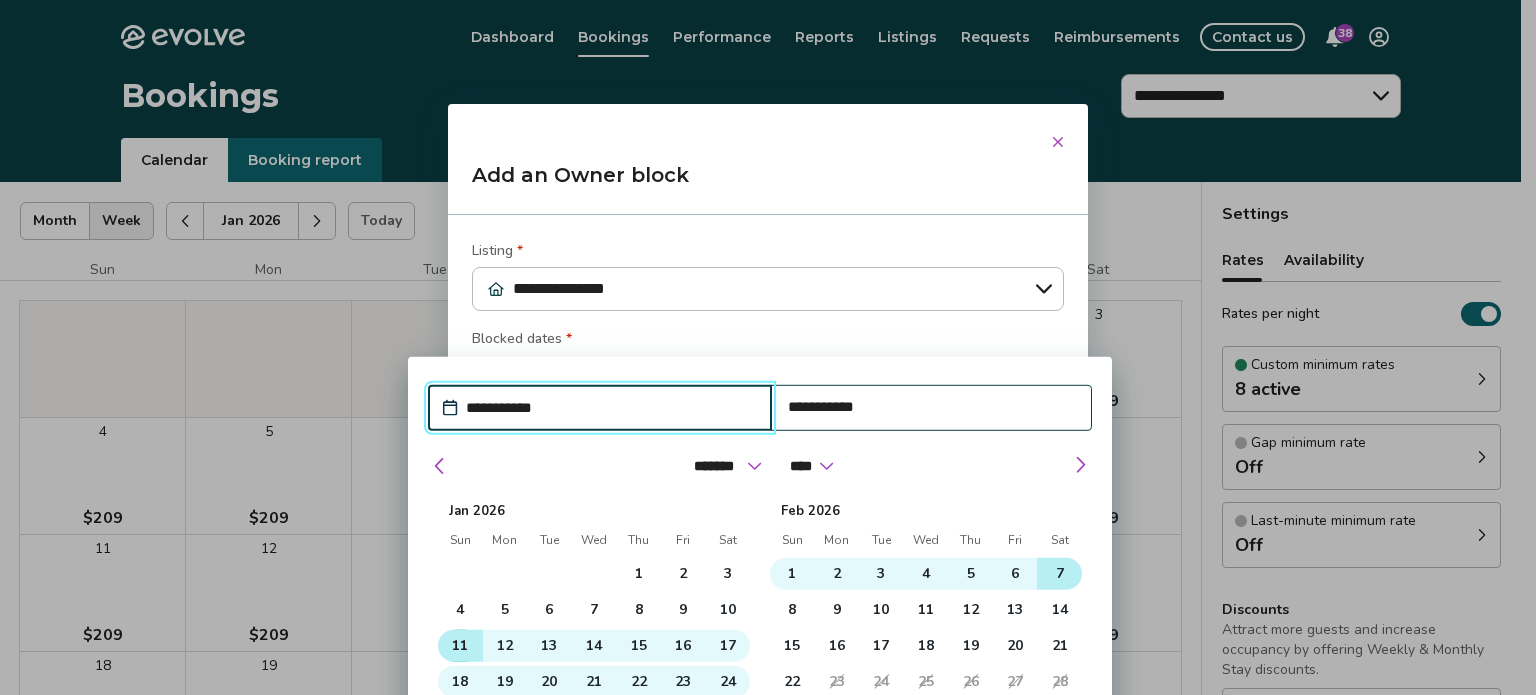 click on "11" at bounding box center [460, 646] 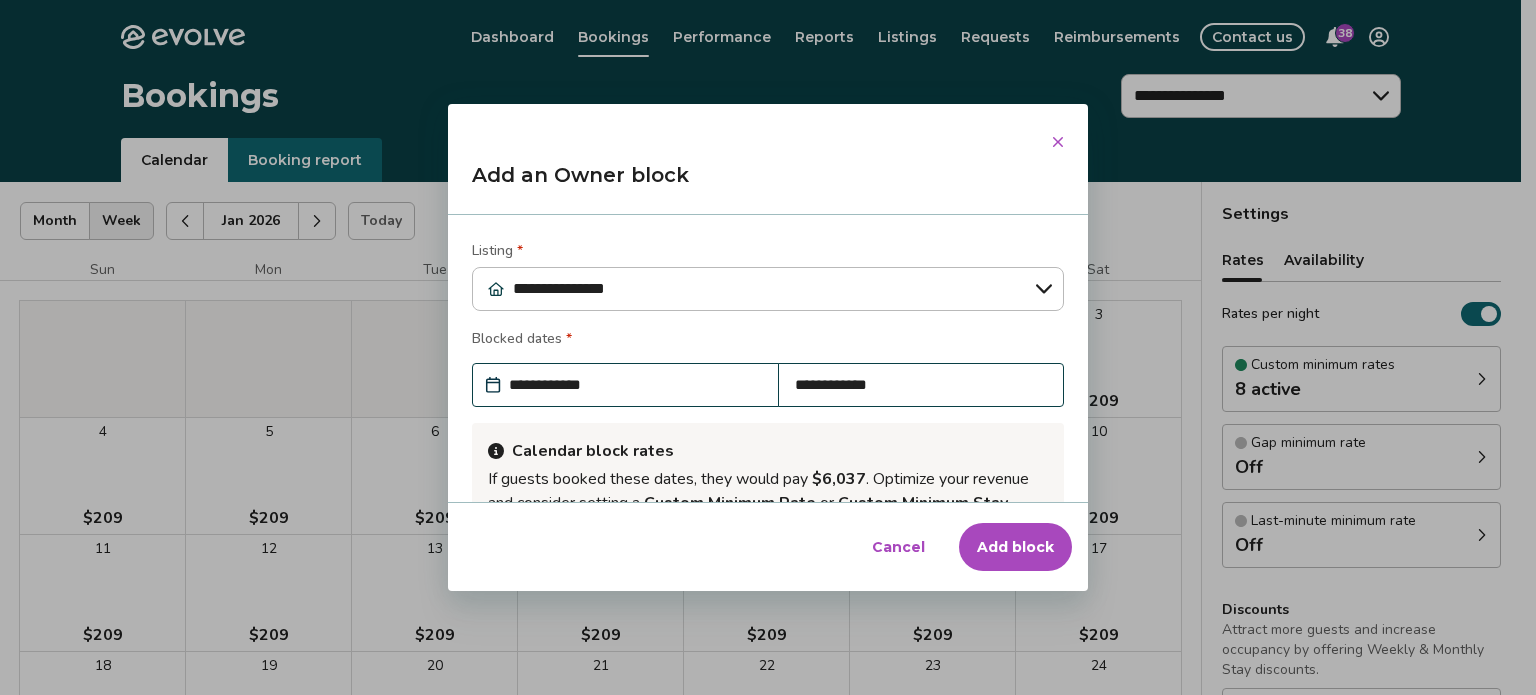 click on "Blocked dates   *" at bounding box center (768, 341) 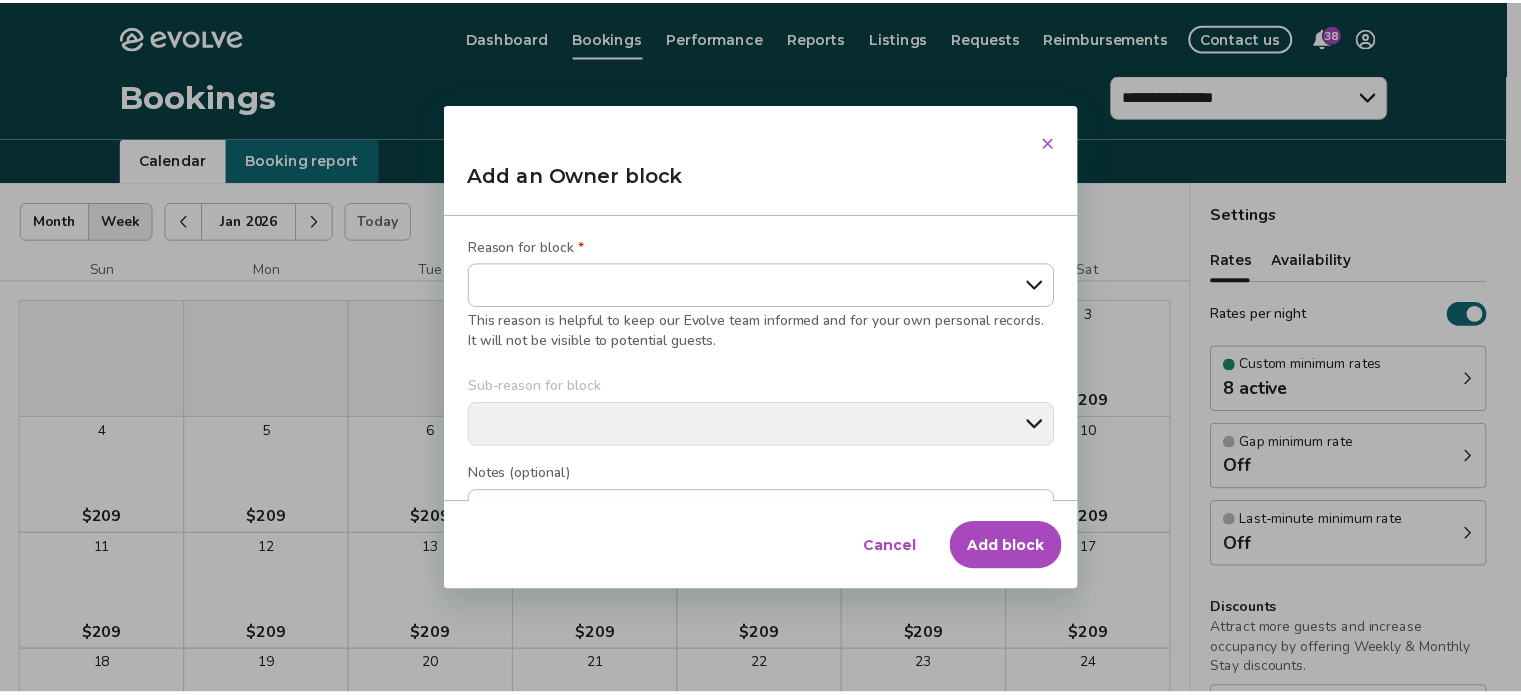 scroll, scrollTop: 333, scrollLeft: 0, axis: vertical 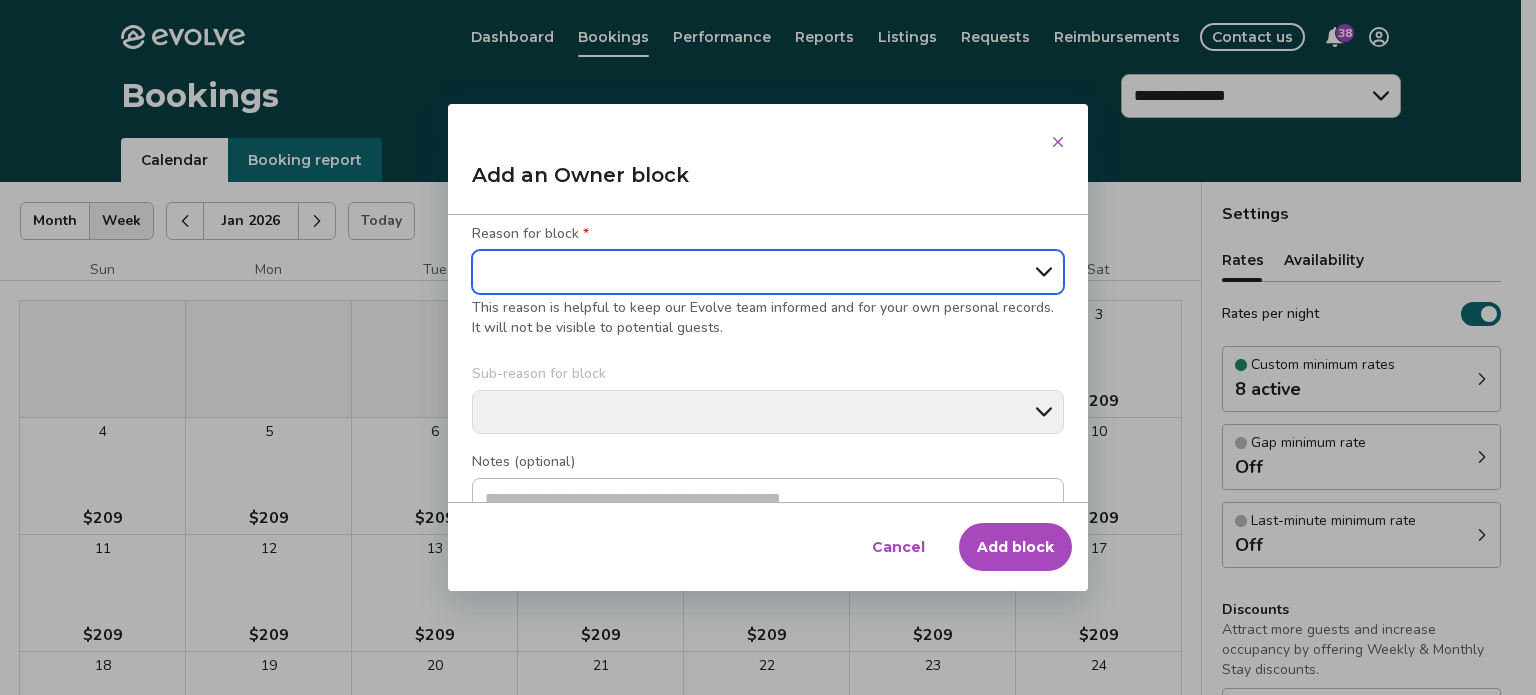 click on "**********" at bounding box center (768, 272) 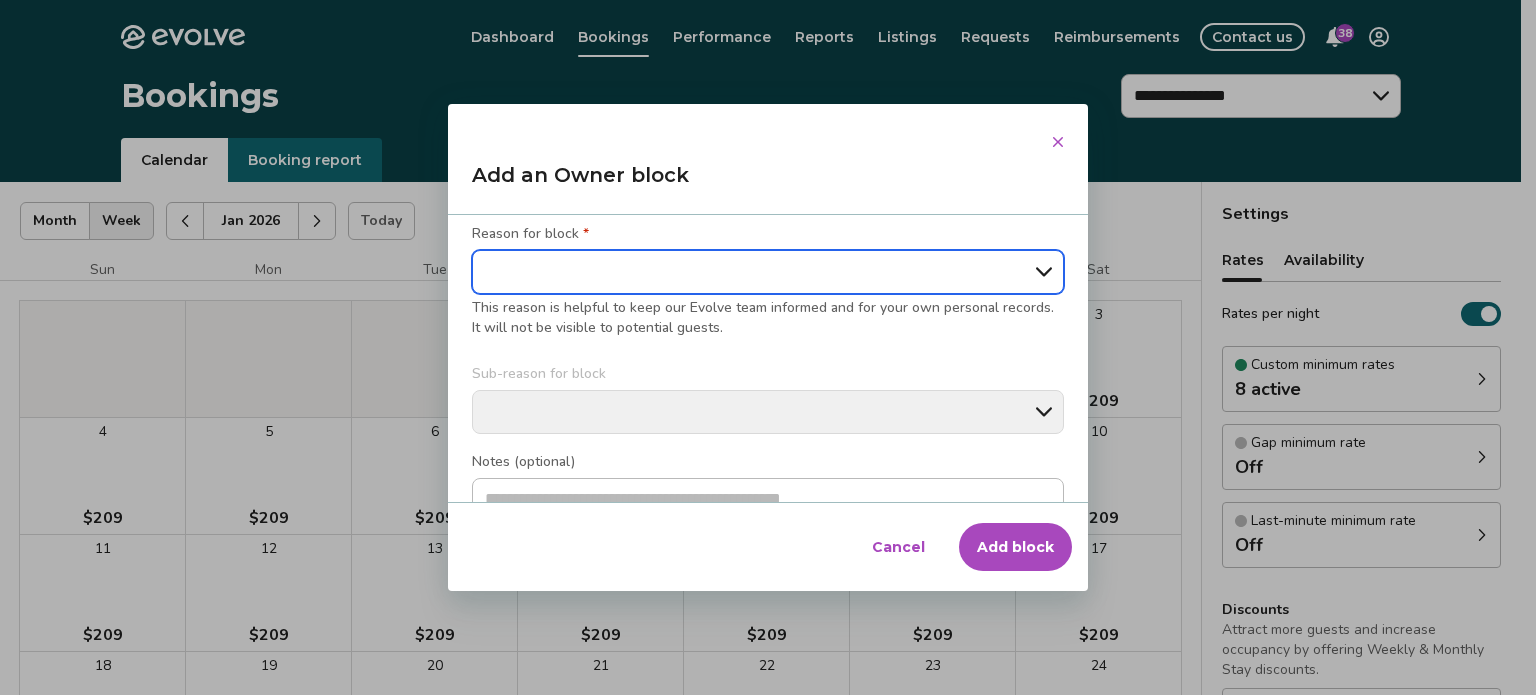 select on "**********" 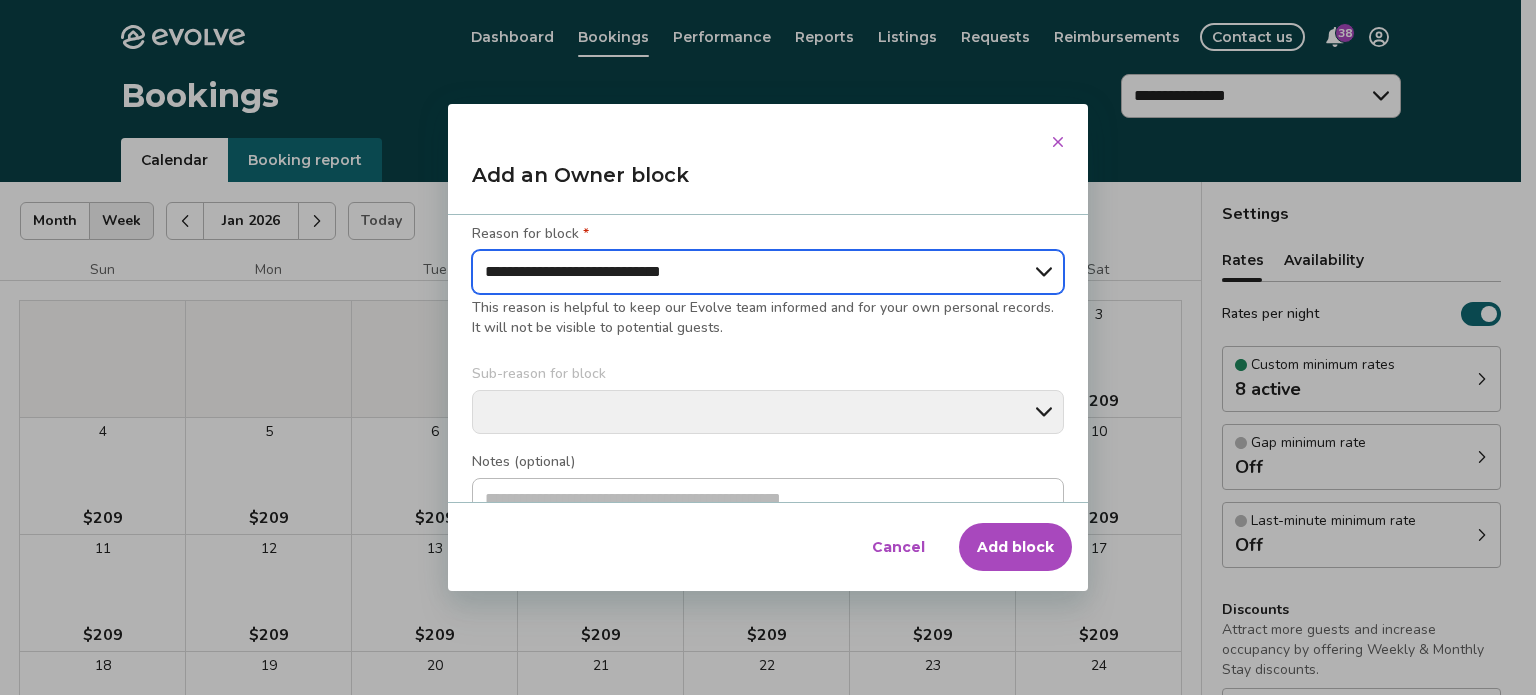 click on "**********" at bounding box center (768, 272) 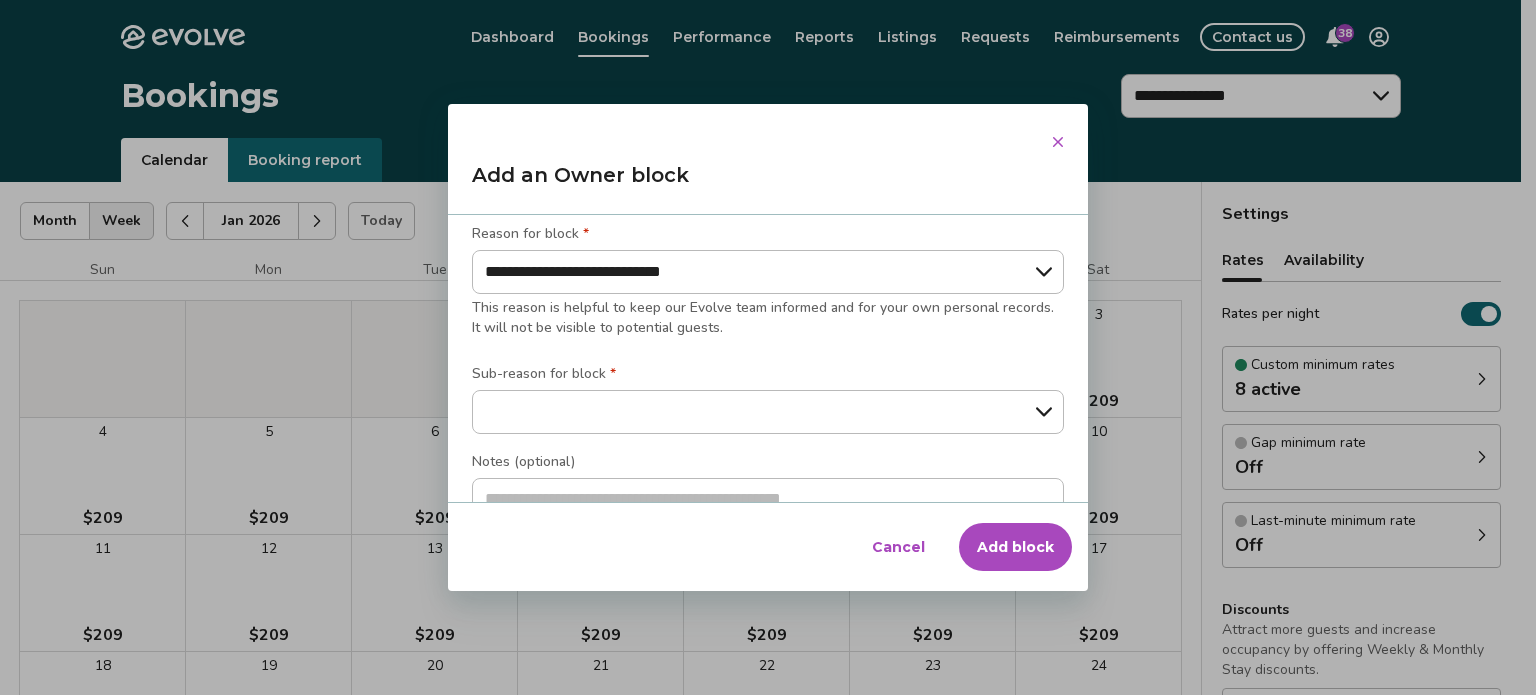 drag, startPoint x: 1030, startPoint y: 434, endPoint x: 819, endPoint y: 467, distance: 213.56497 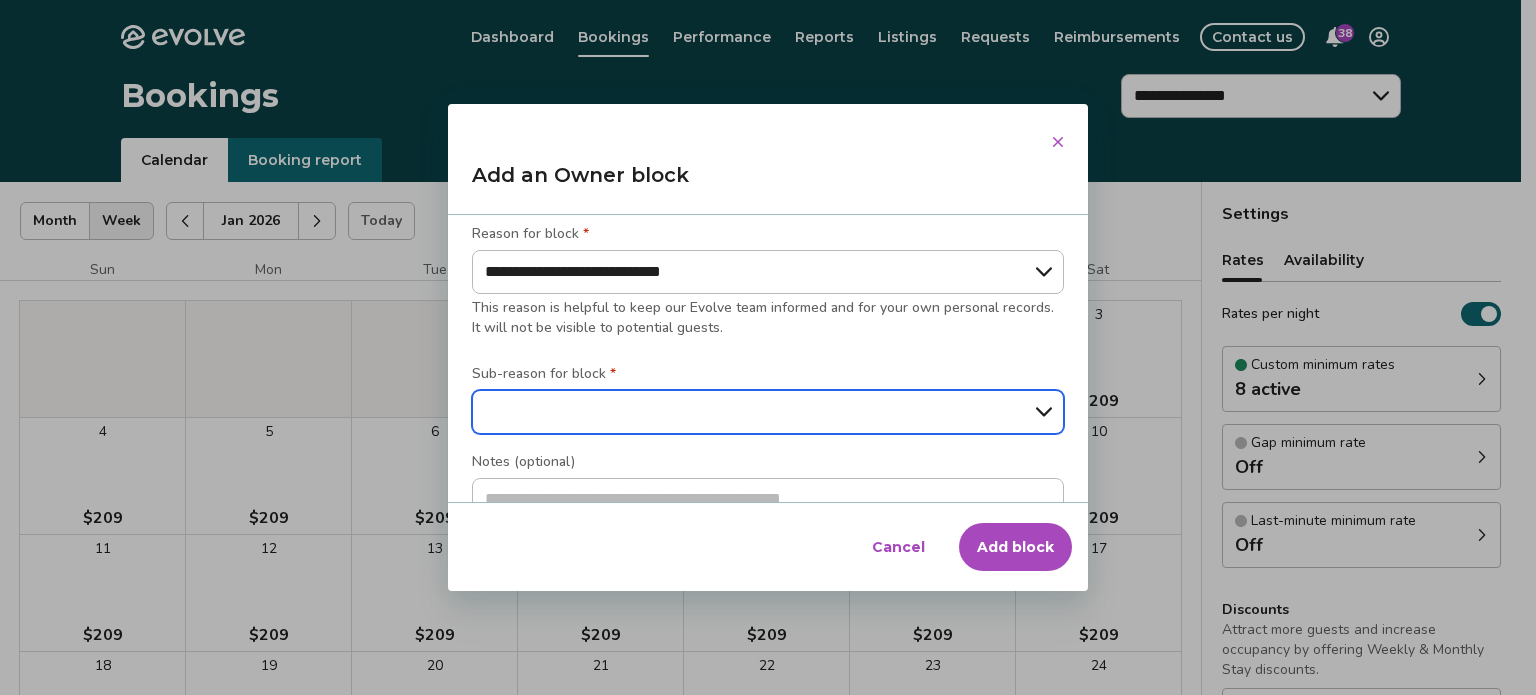 click on "**********" at bounding box center [768, 412] 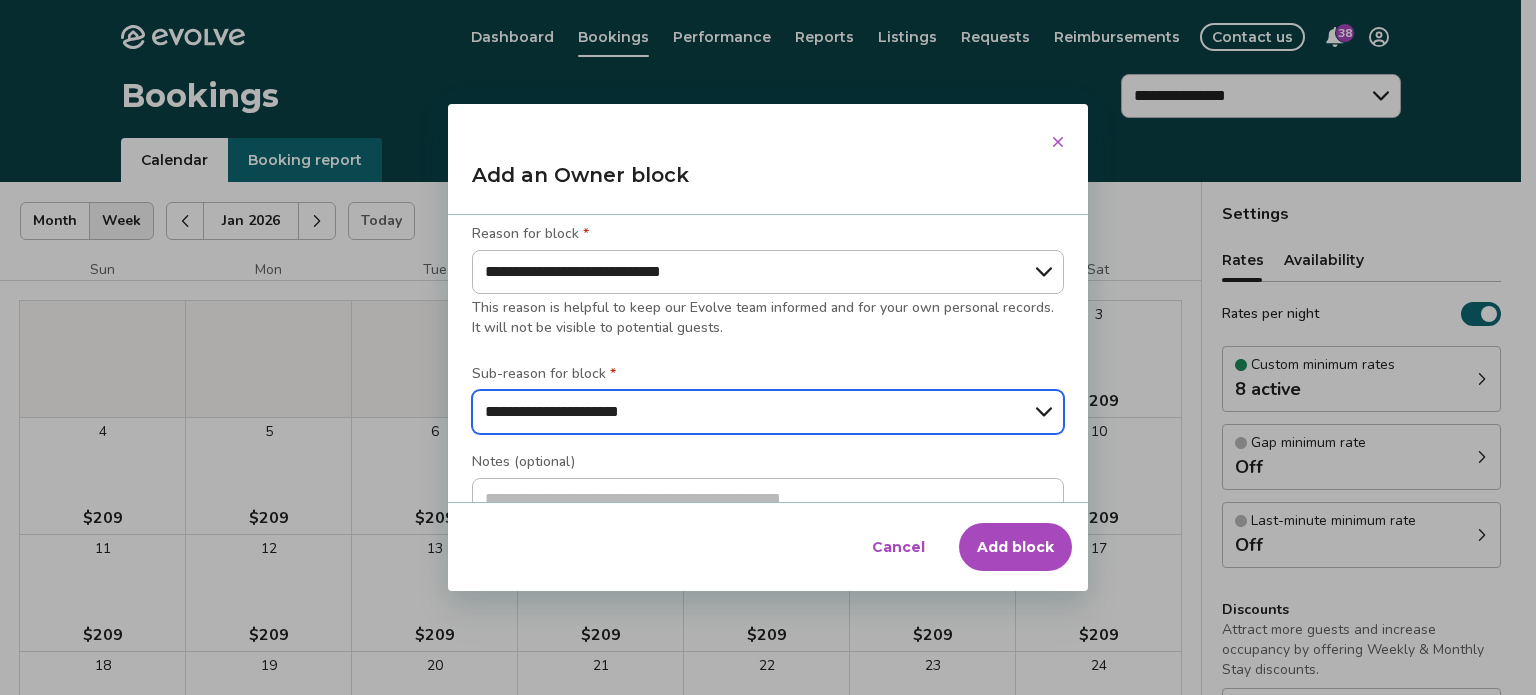 click on "**********" at bounding box center [768, 412] 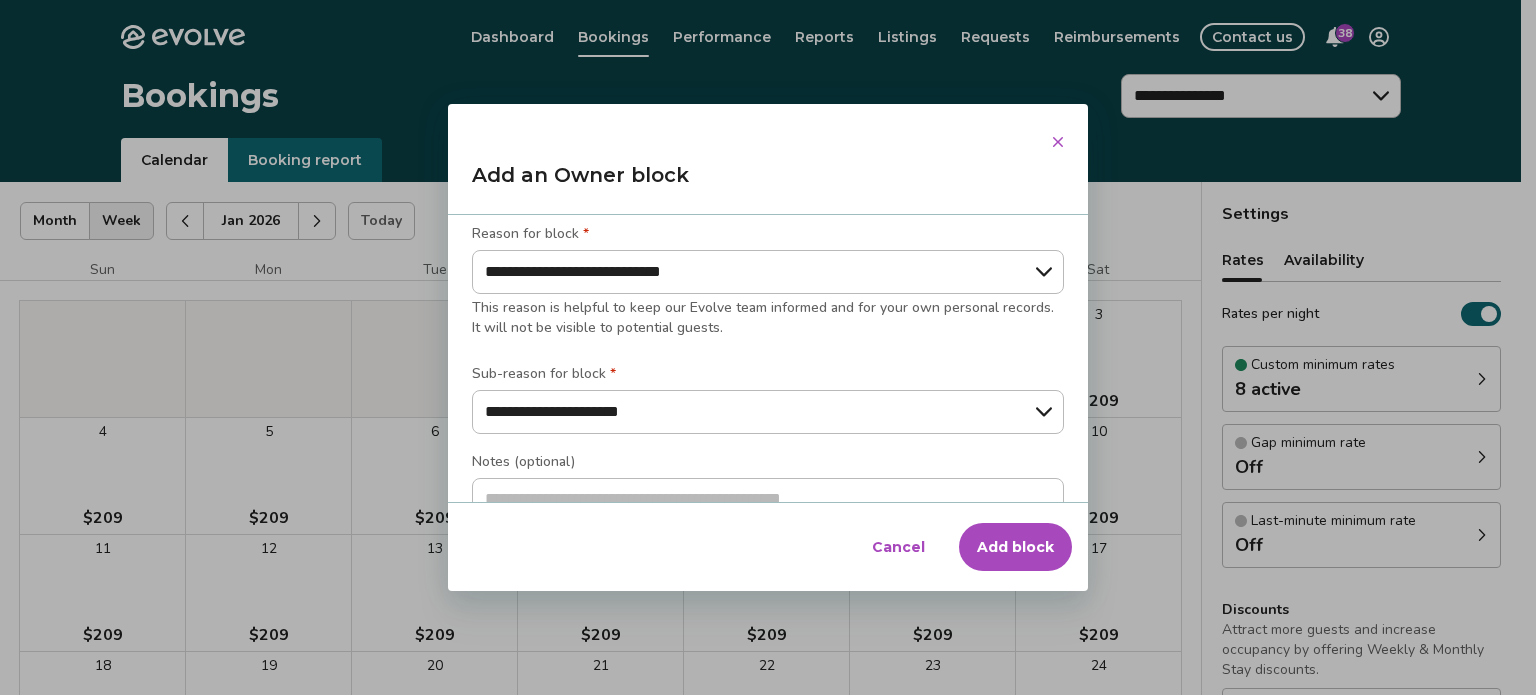 click on "Add block" at bounding box center [1015, 547] 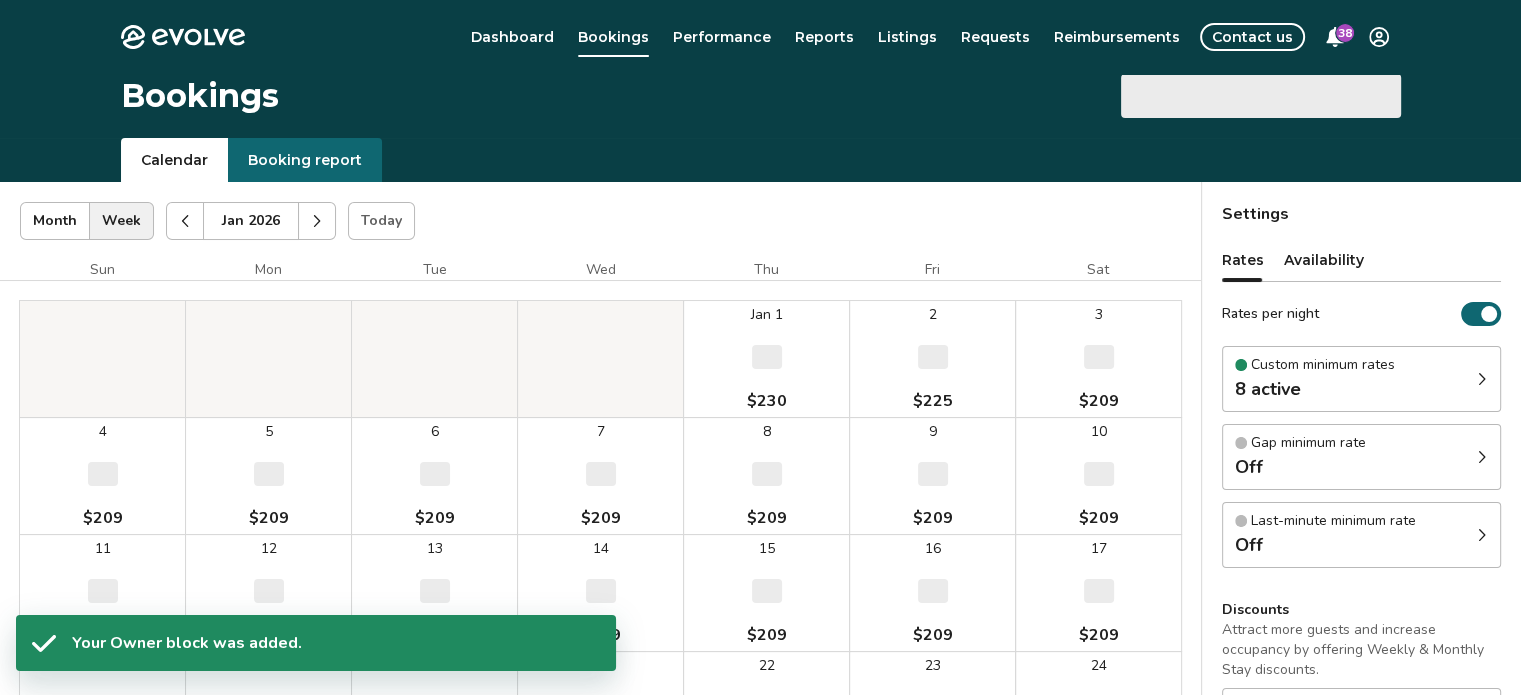 select on "**********" 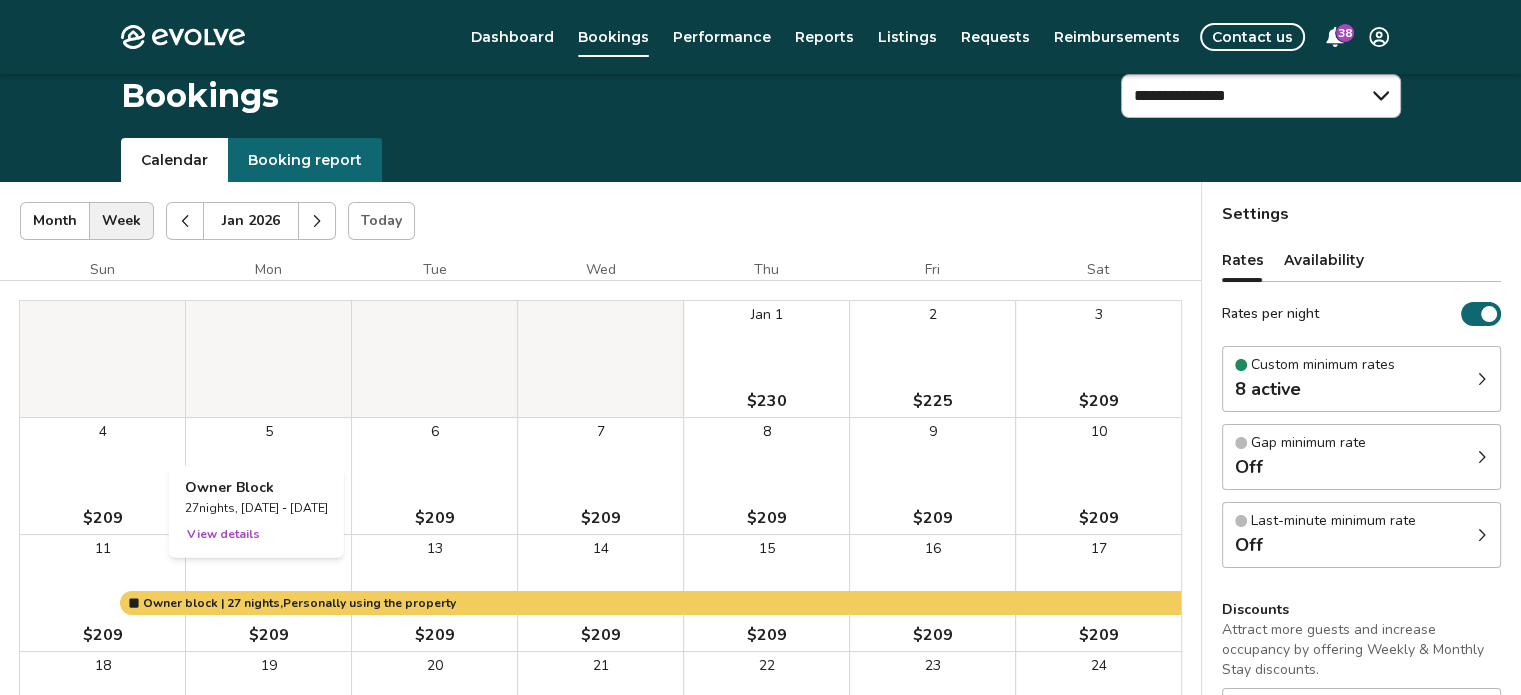 scroll, scrollTop: 21, scrollLeft: 0, axis: vertical 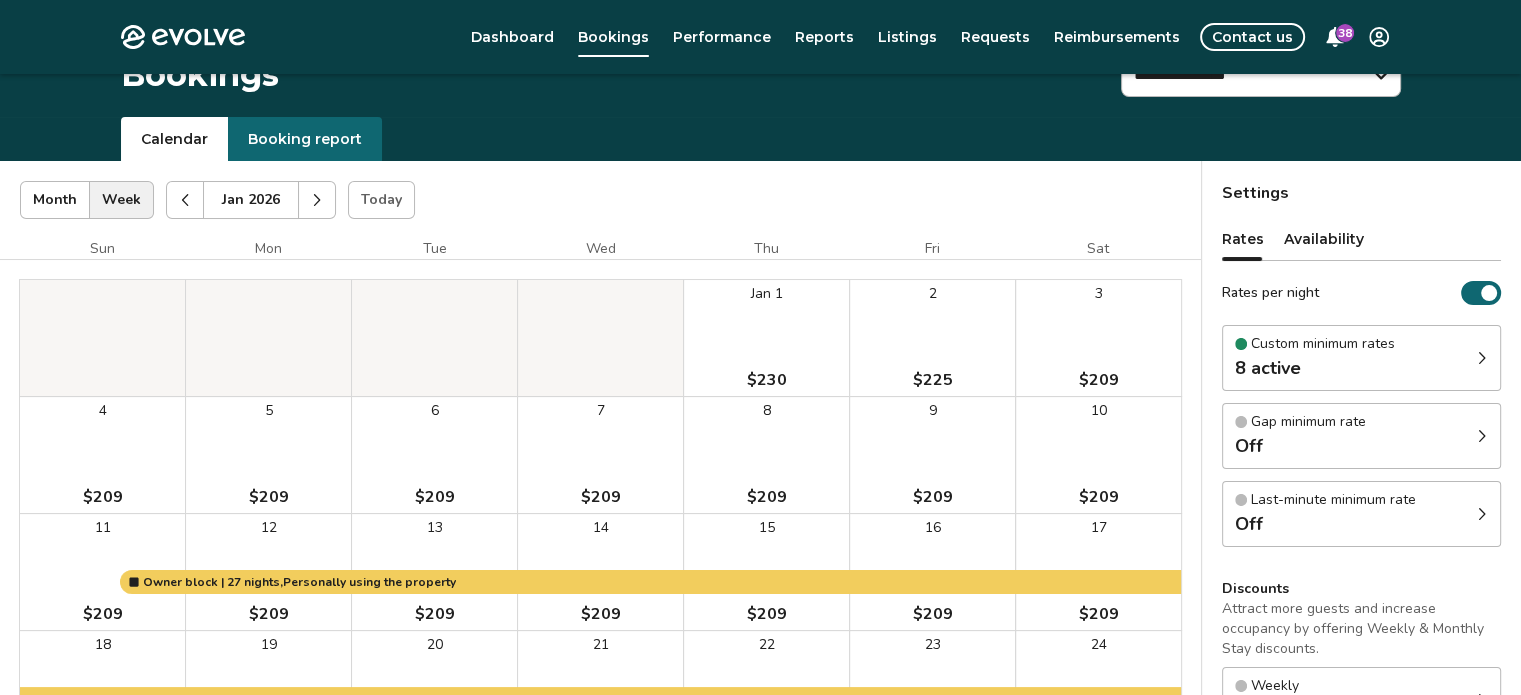 click 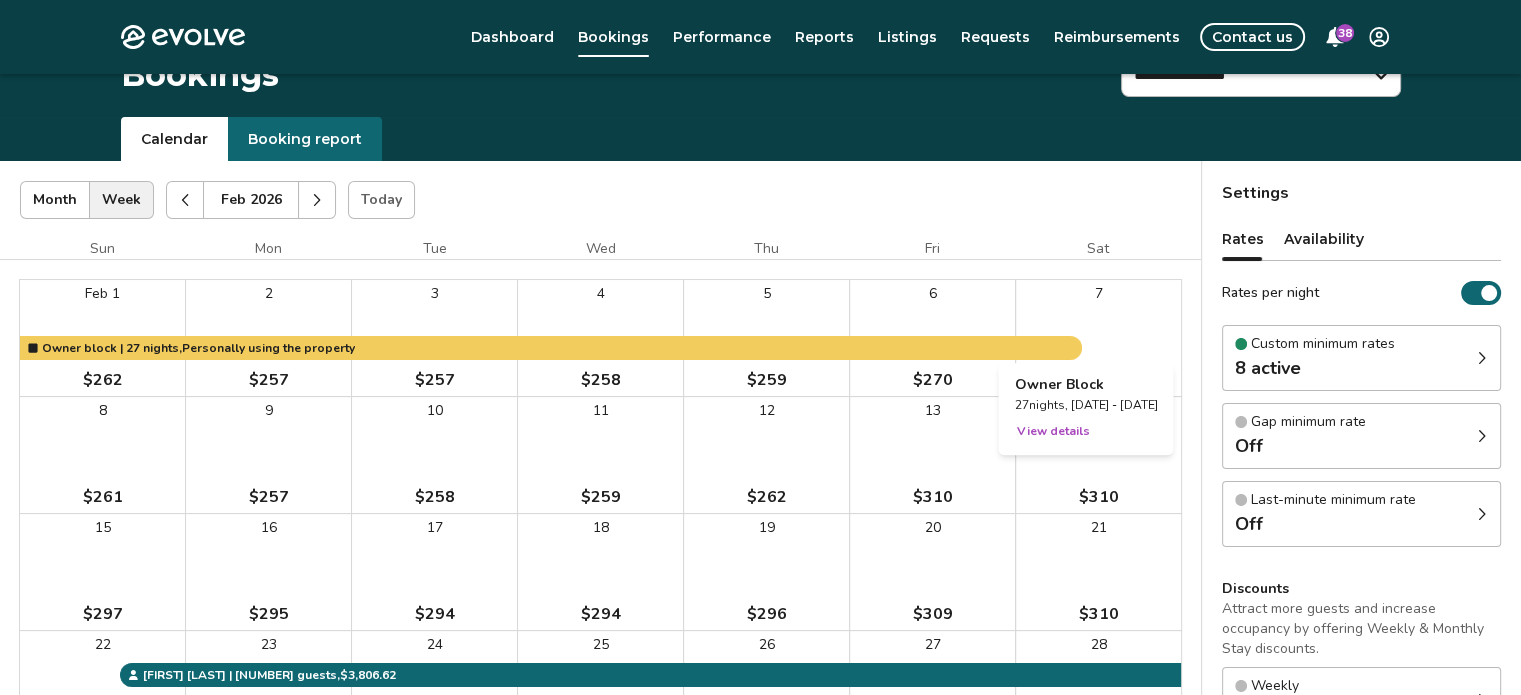 click on "7 $271" at bounding box center [1098, 338] 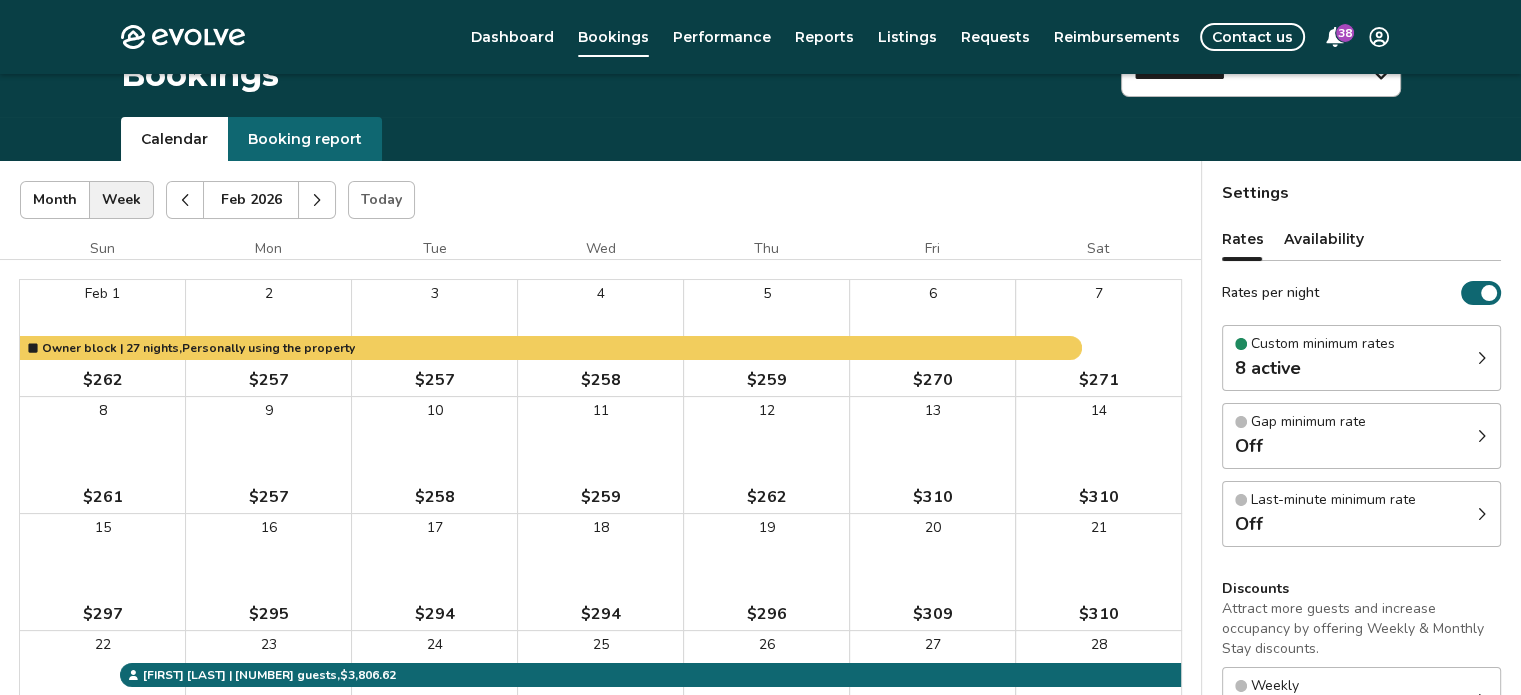 click on "8 $261" at bounding box center [102, 455] 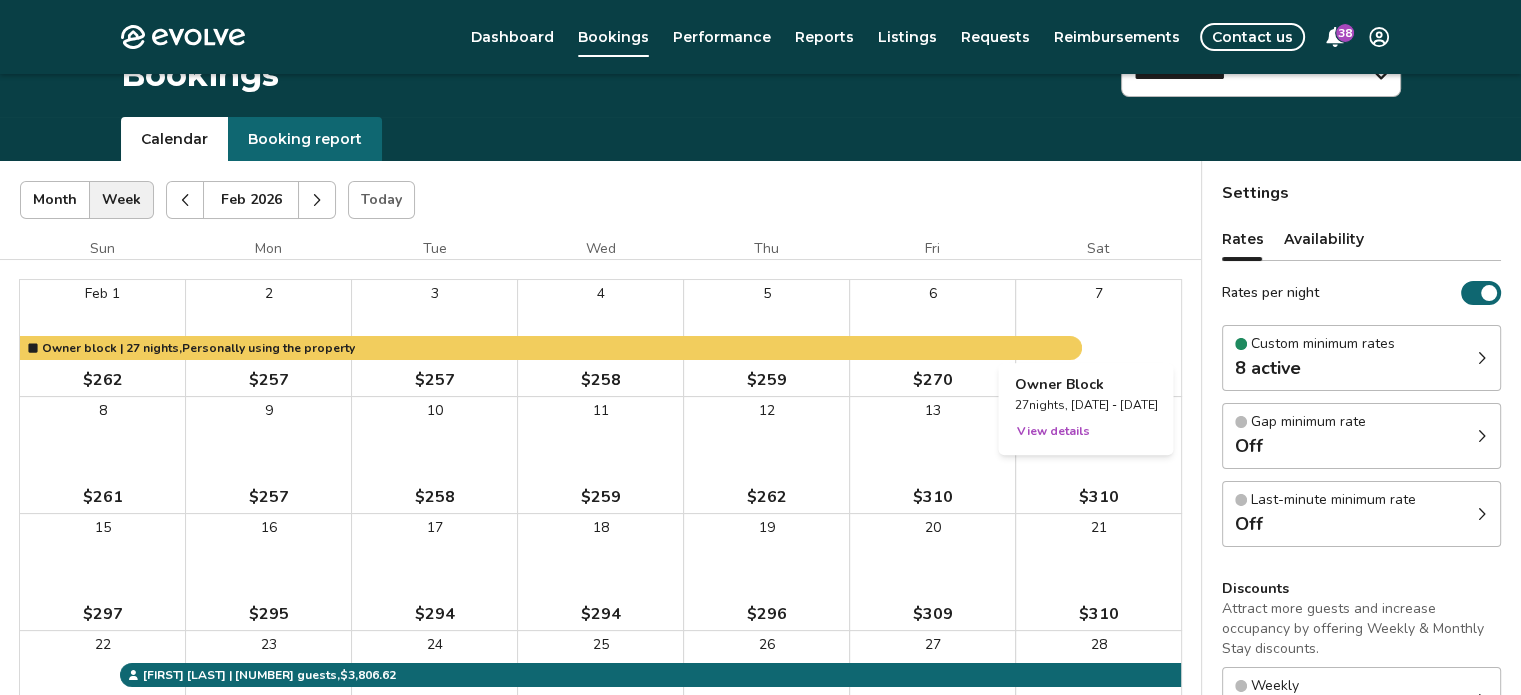 click on "7 $271" at bounding box center (1098, 338) 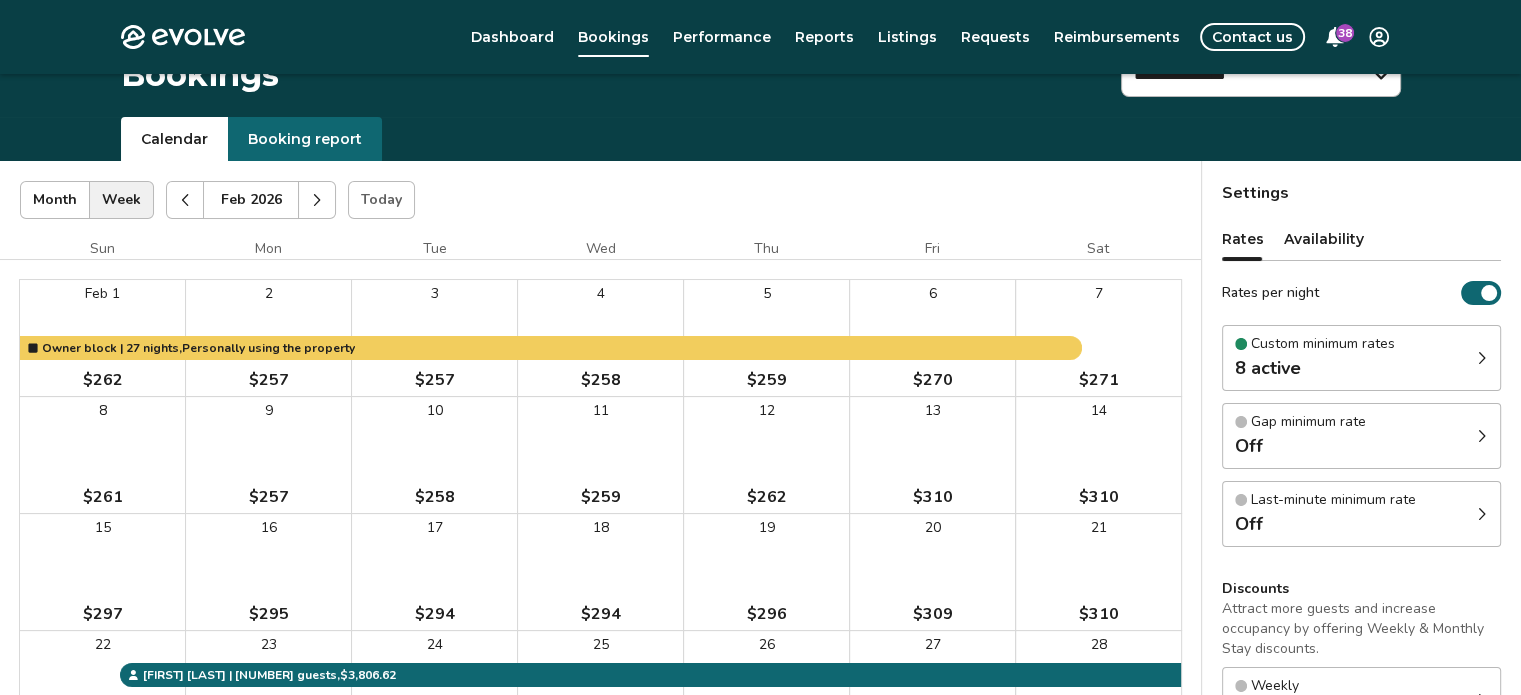 click on "8 $261" at bounding box center [102, 455] 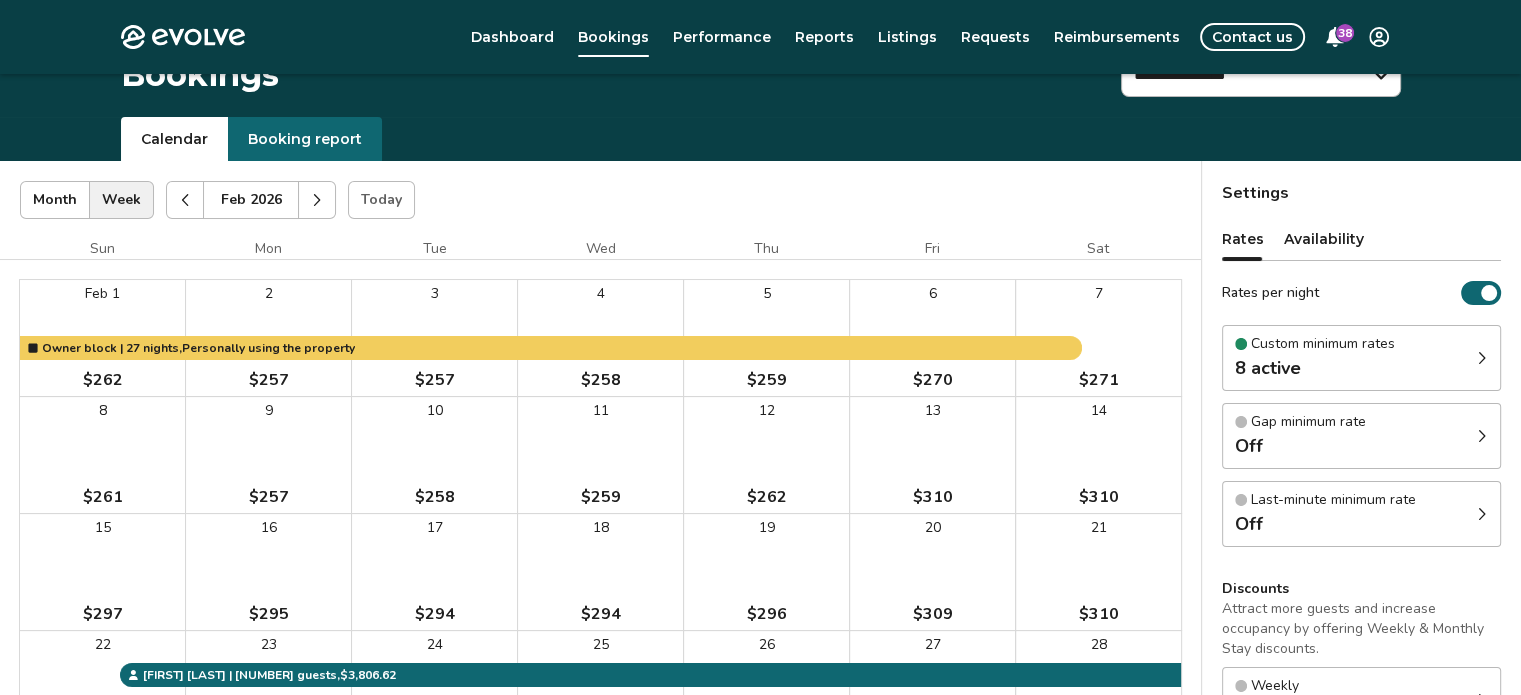 click 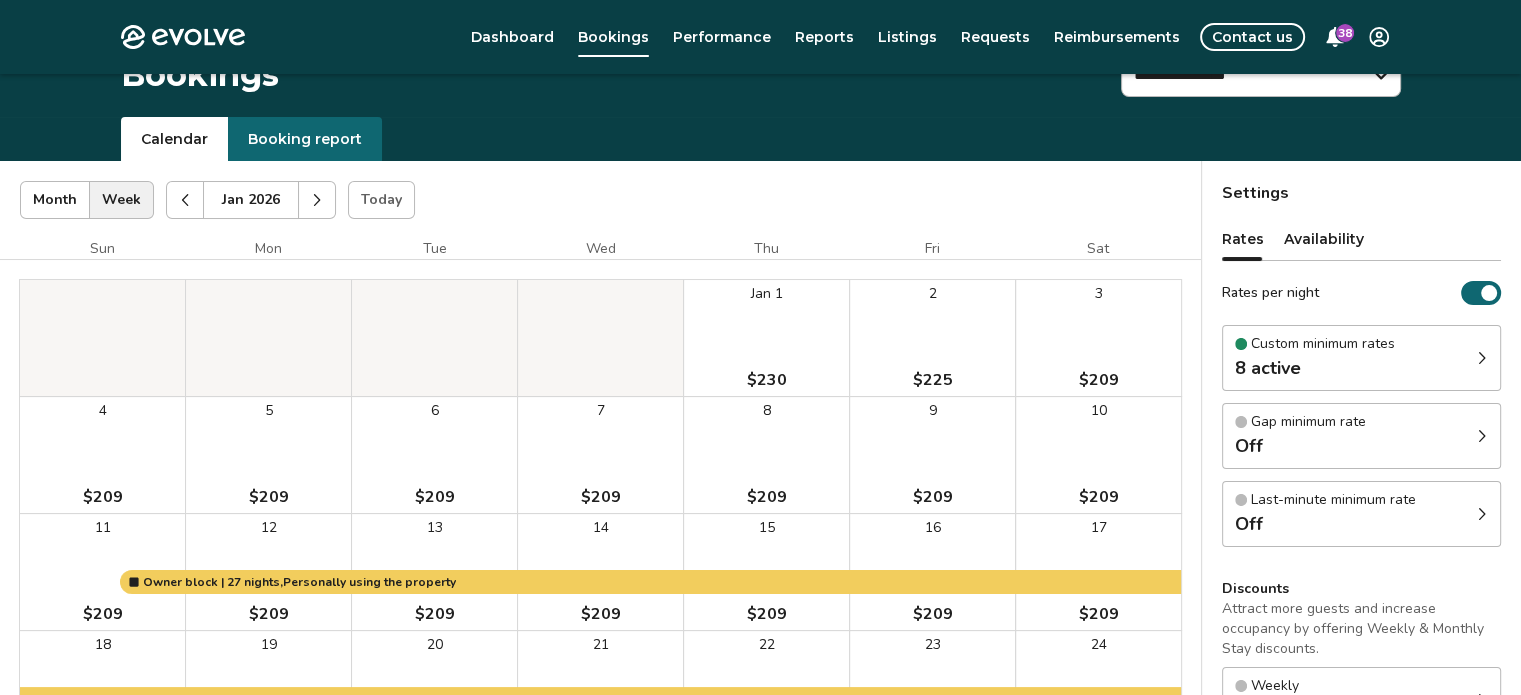 click 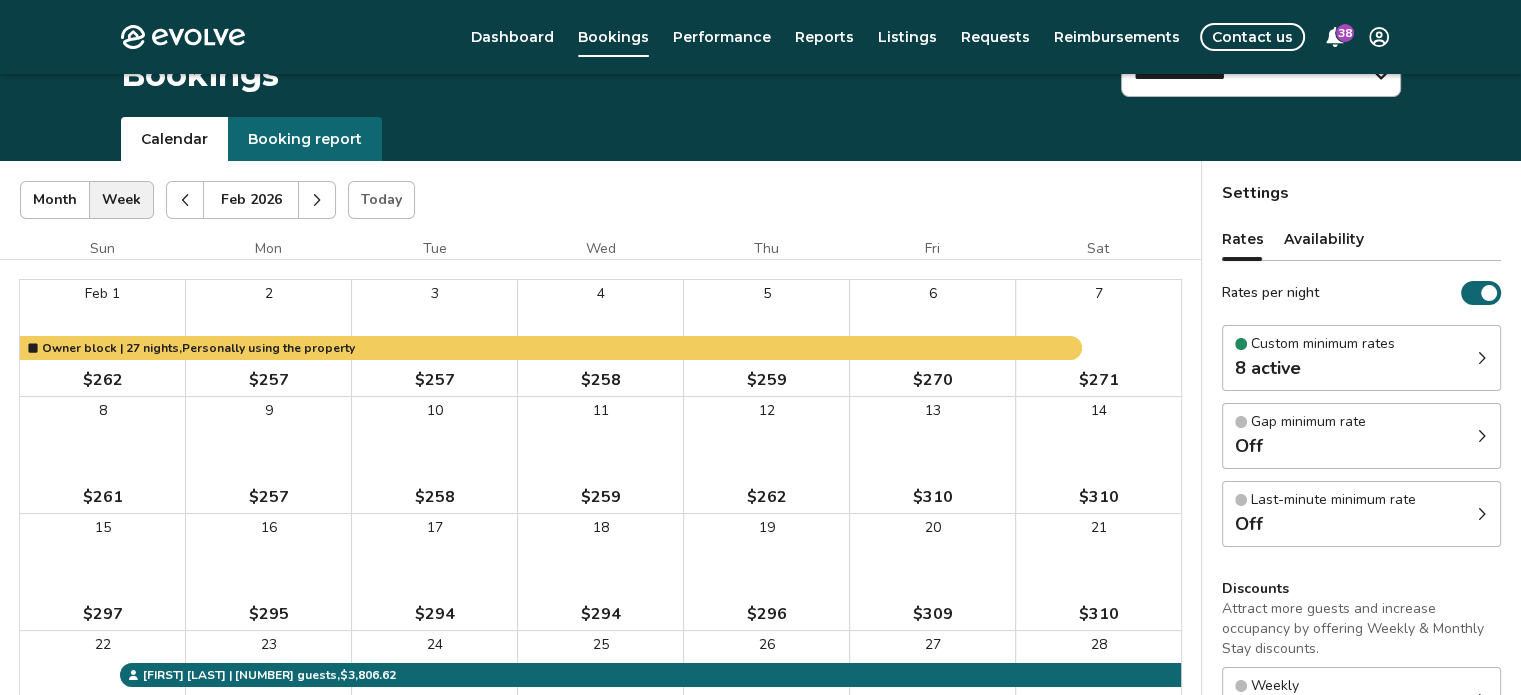 click on "8 $261" at bounding box center [102, 455] 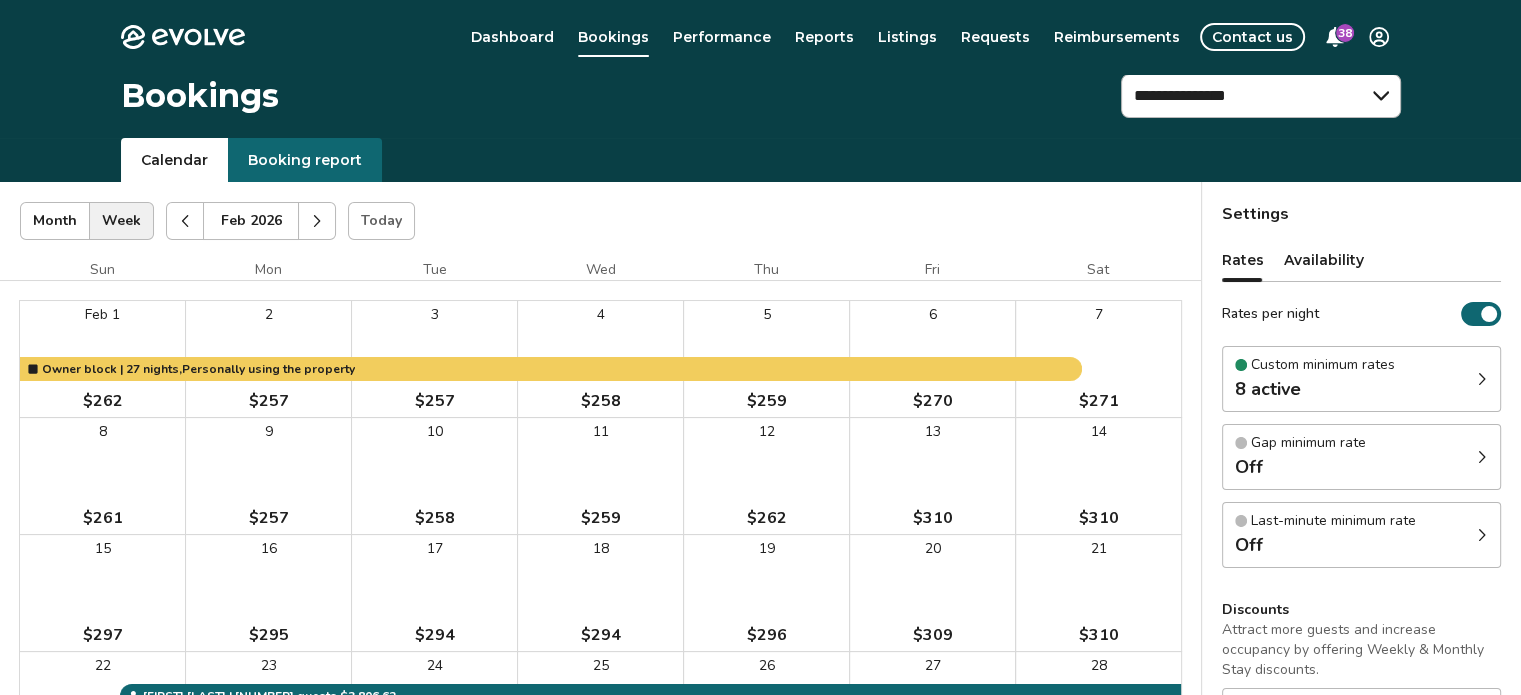 scroll, scrollTop: 4, scrollLeft: 0, axis: vertical 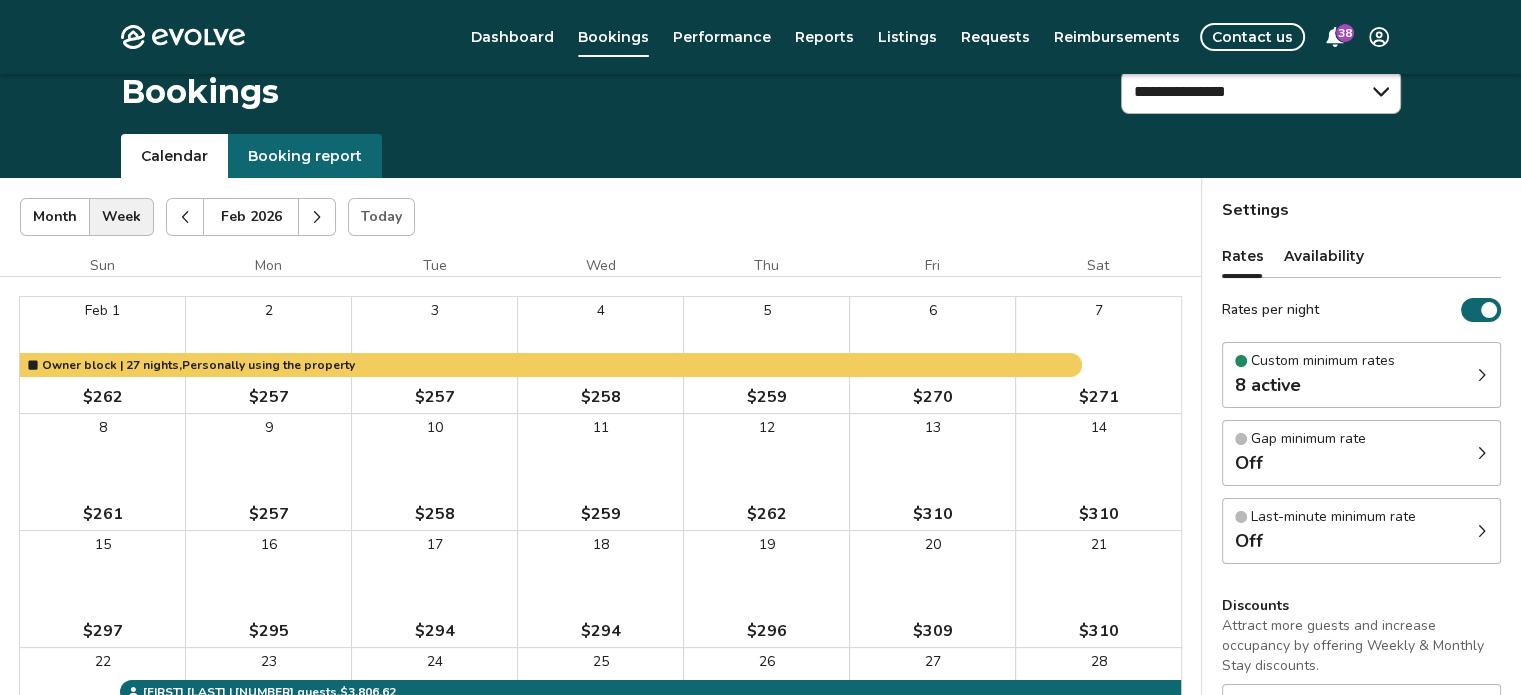 click 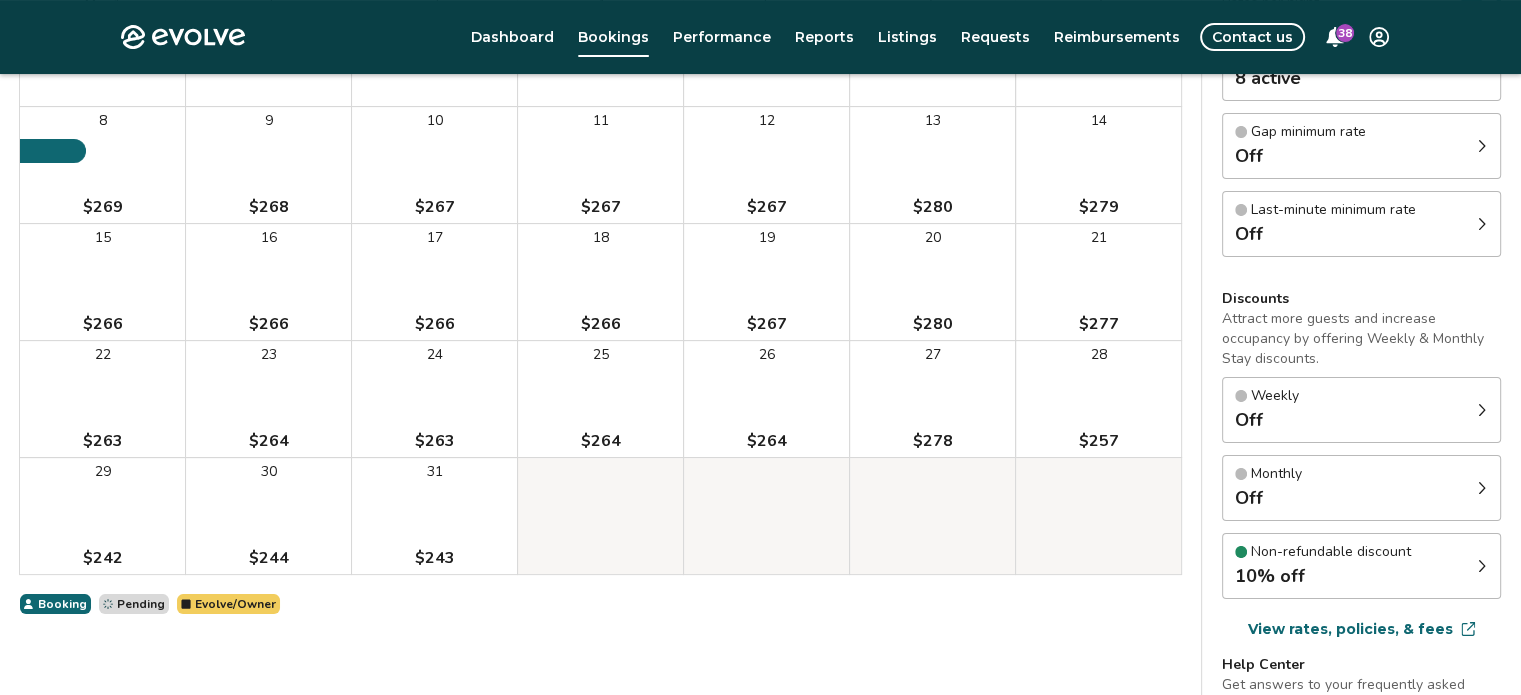 scroll, scrollTop: 365, scrollLeft: 0, axis: vertical 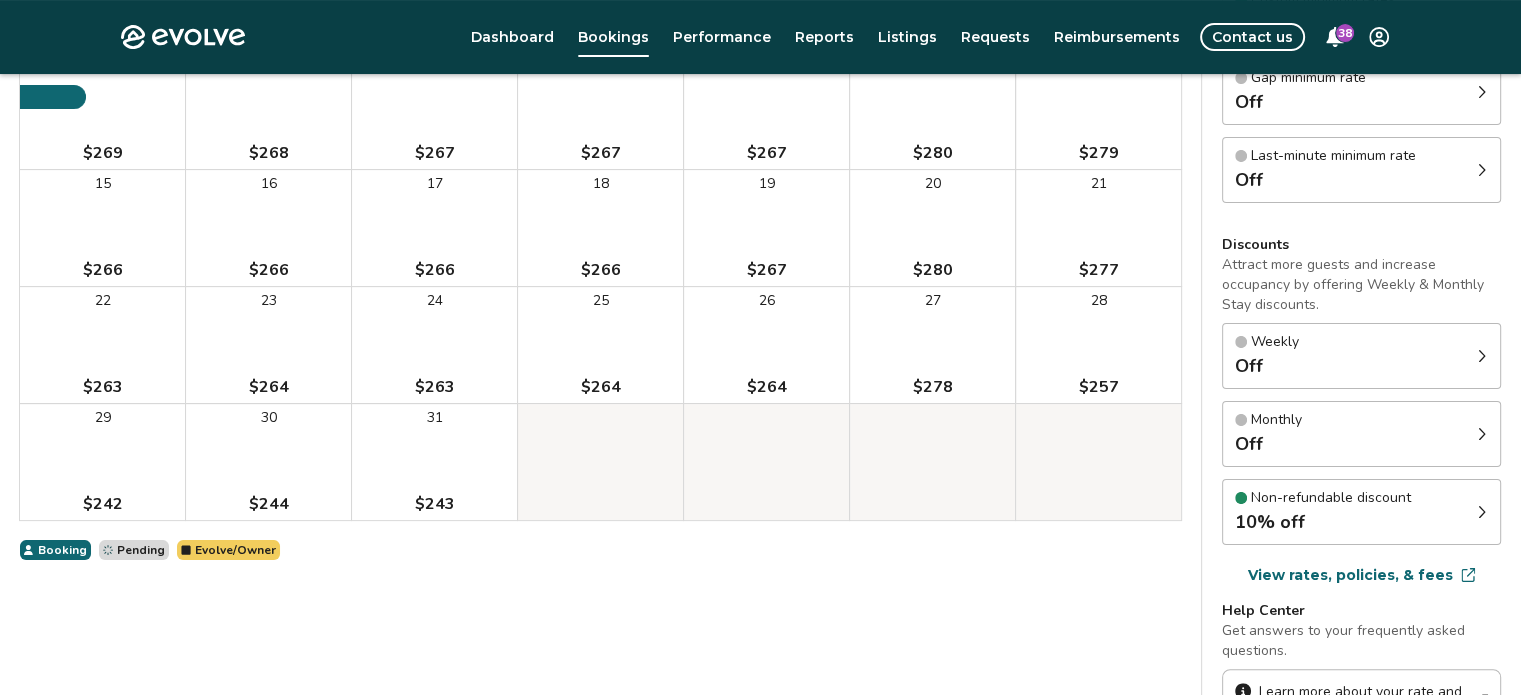 click on "Evolve/Owner" at bounding box center (235, 550) 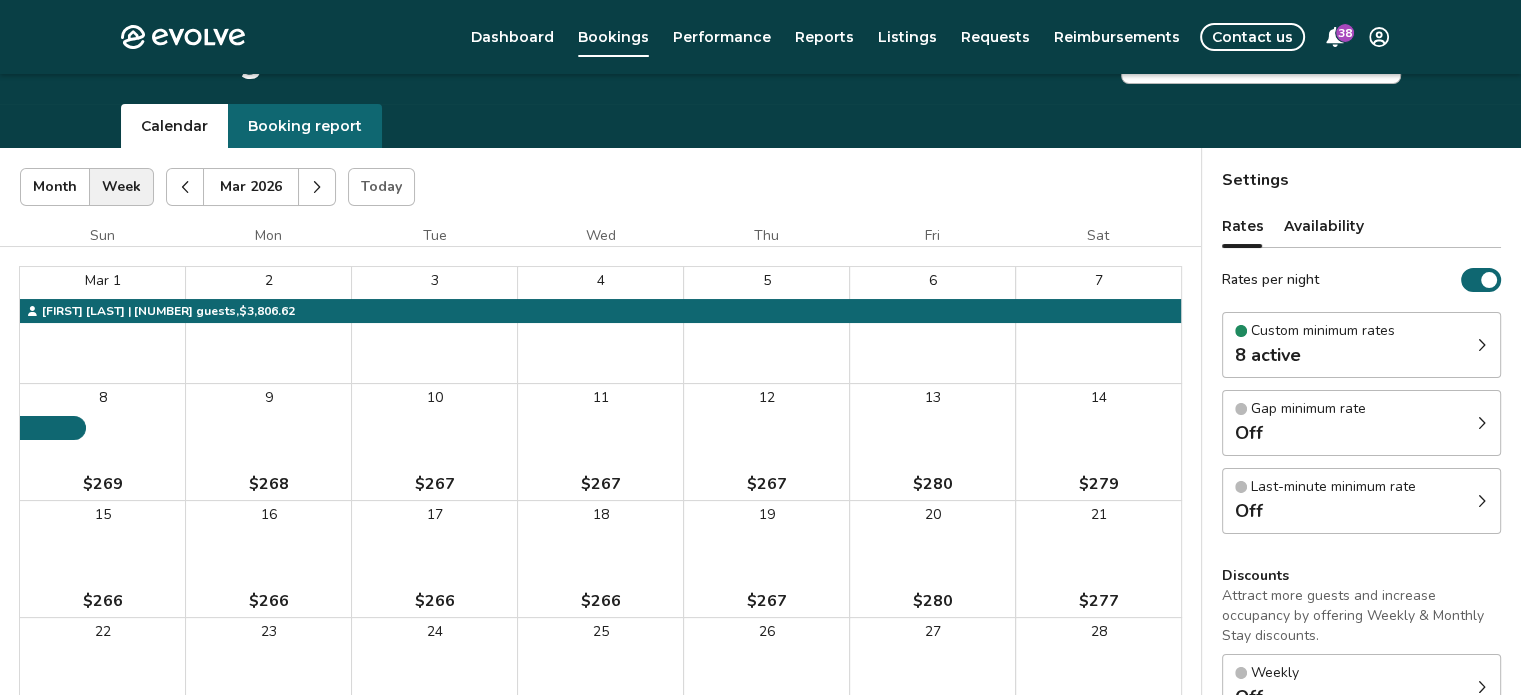 scroll, scrollTop: 20, scrollLeft: 0, axis: vertical 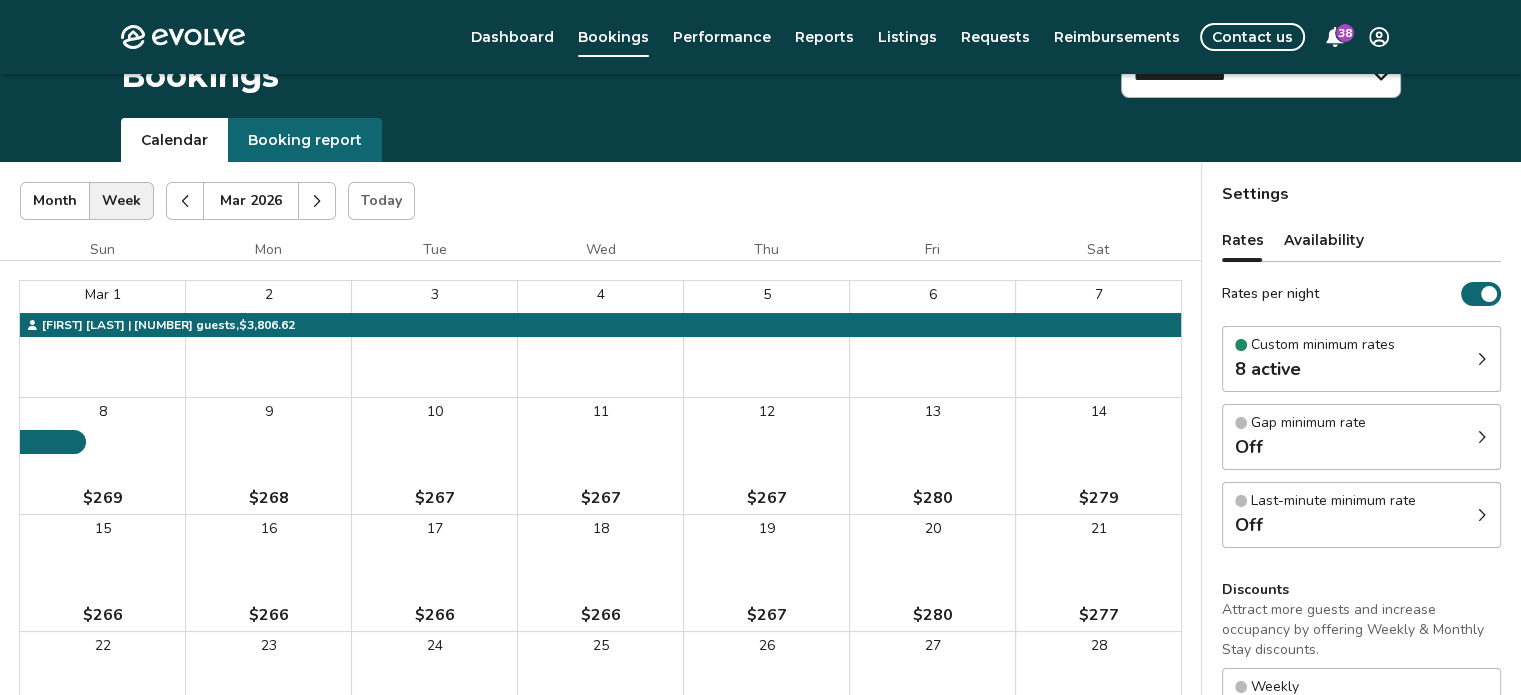 click at bounding box center (317, 201) 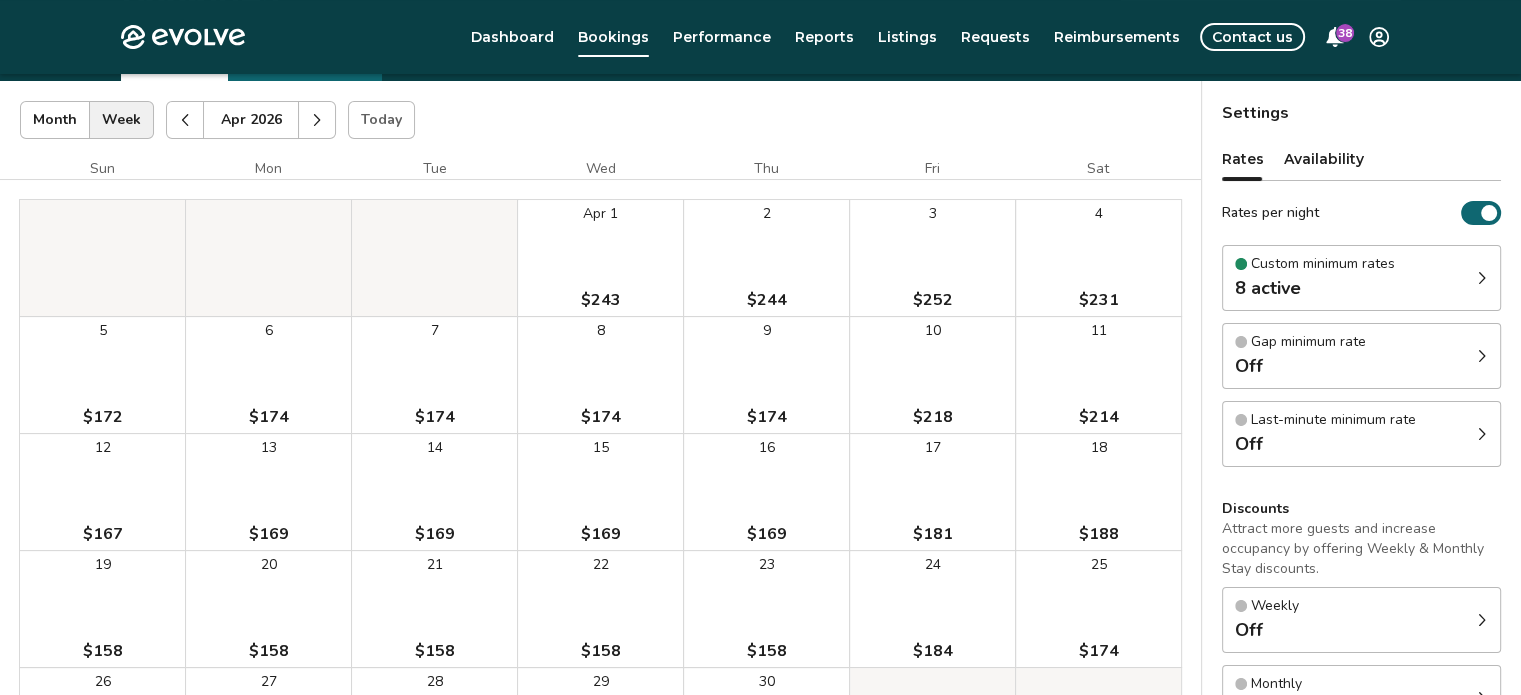 scroll, scrollTop: 0, scrollLeft: 0, axis: both 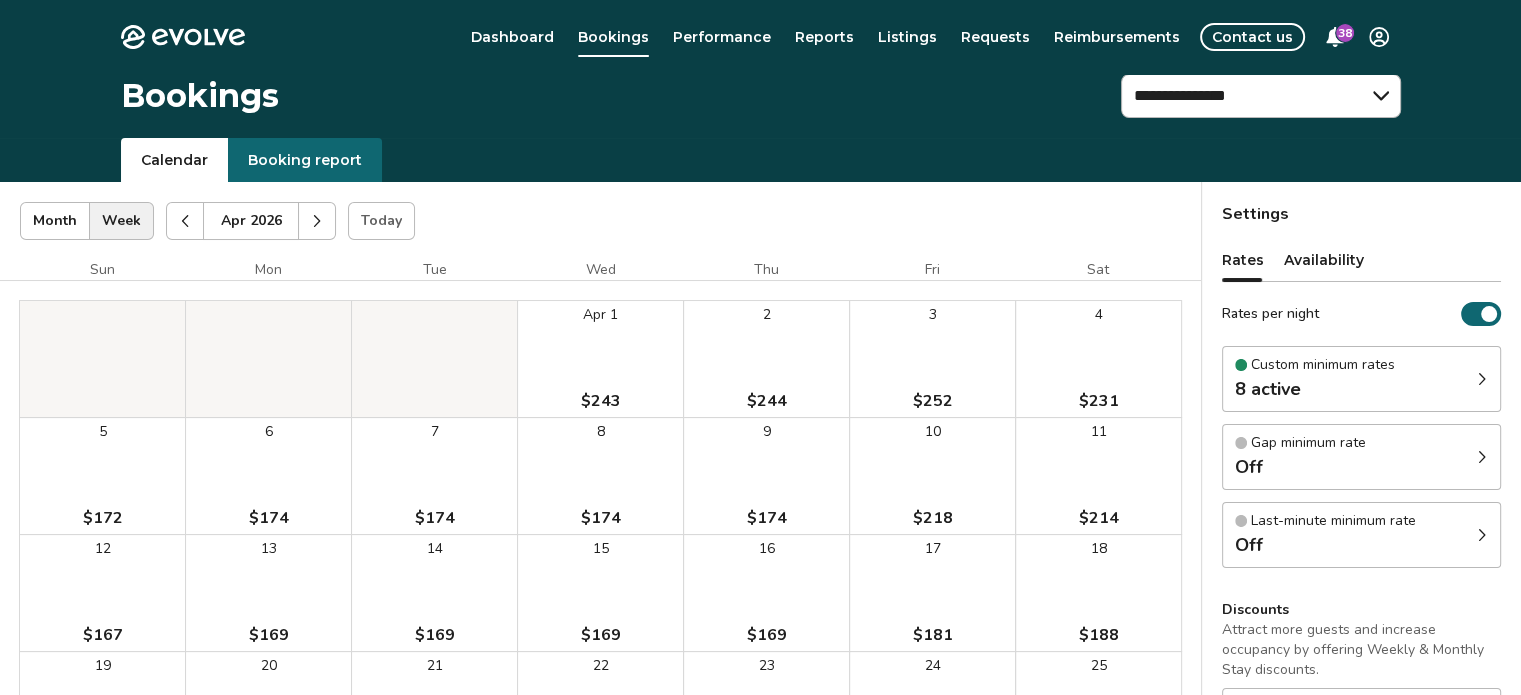 click at bounding box center [185, 221] 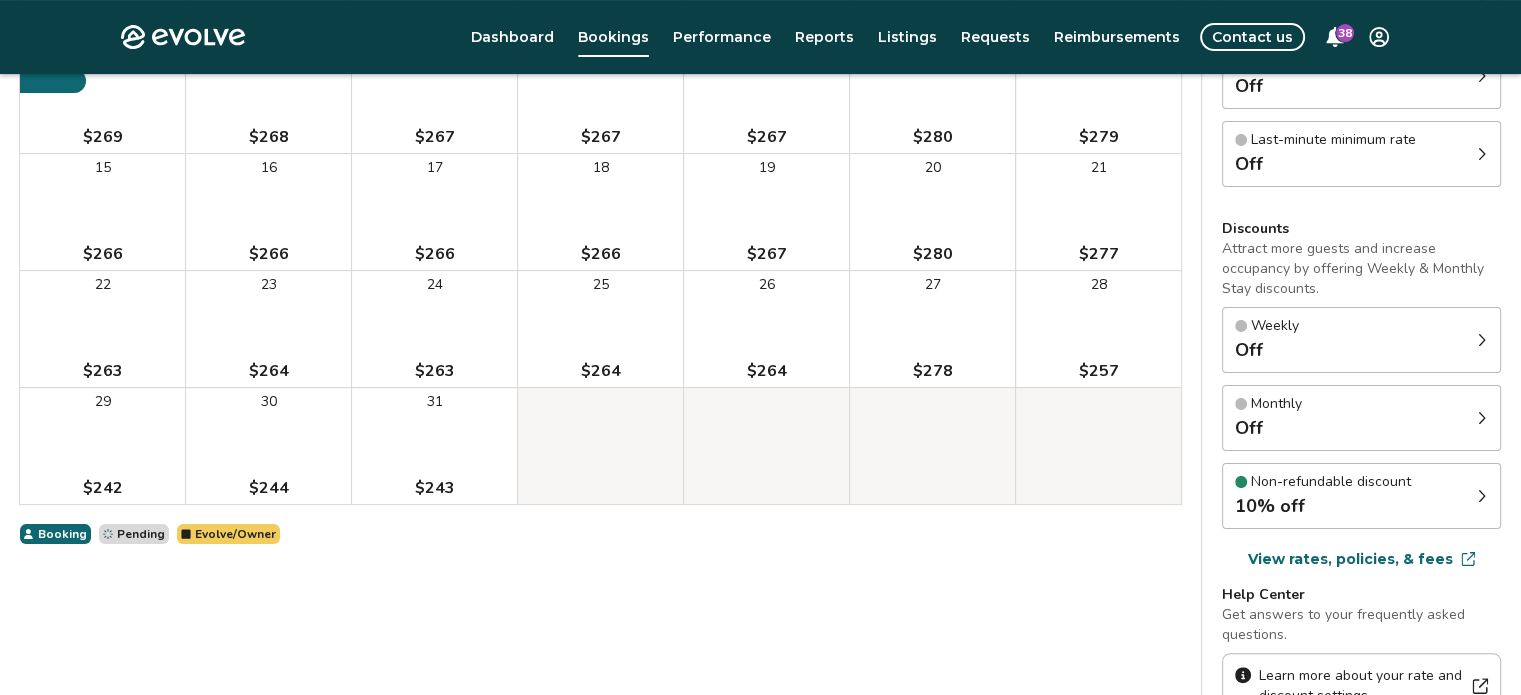 scroll, scrollTop: 502, scrollLeft: 0, axis: vertical 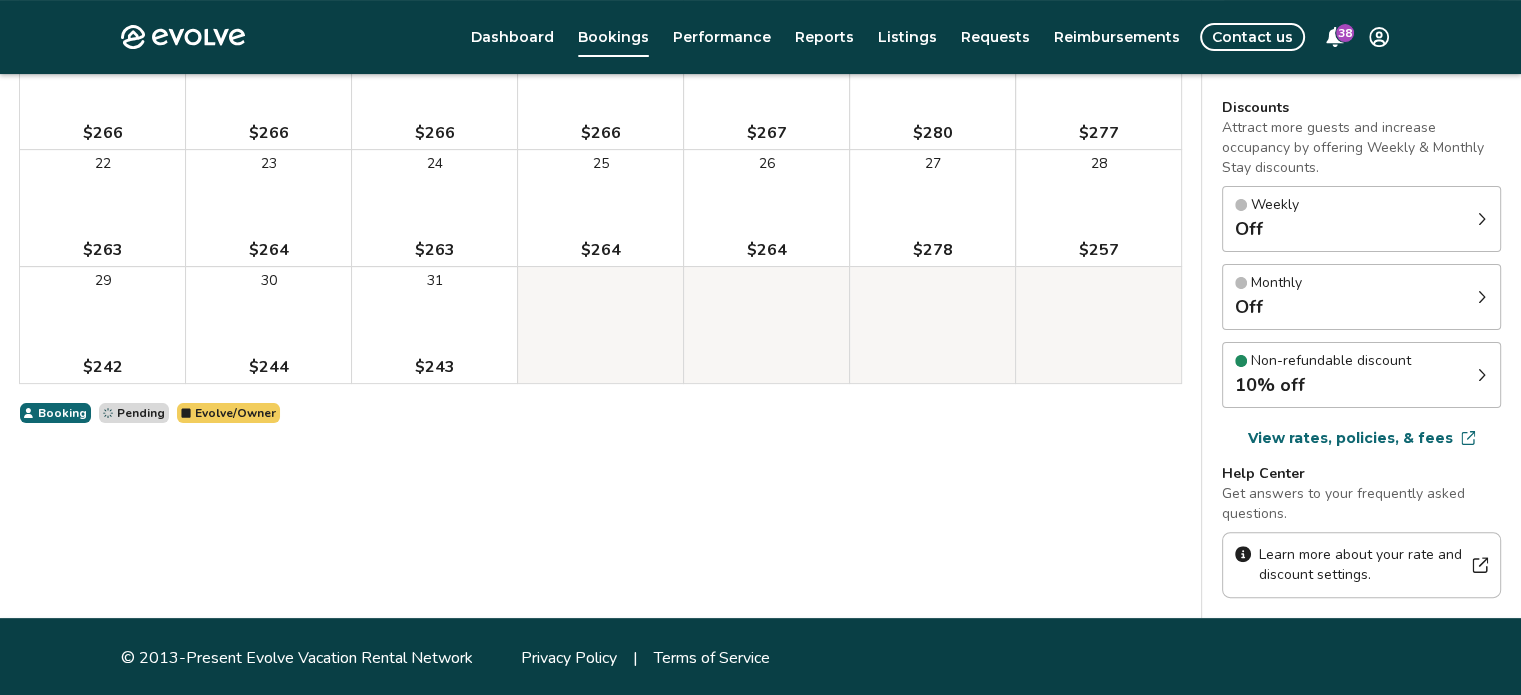 click on "Evolve/Owner" at bounding box center [235, 413] 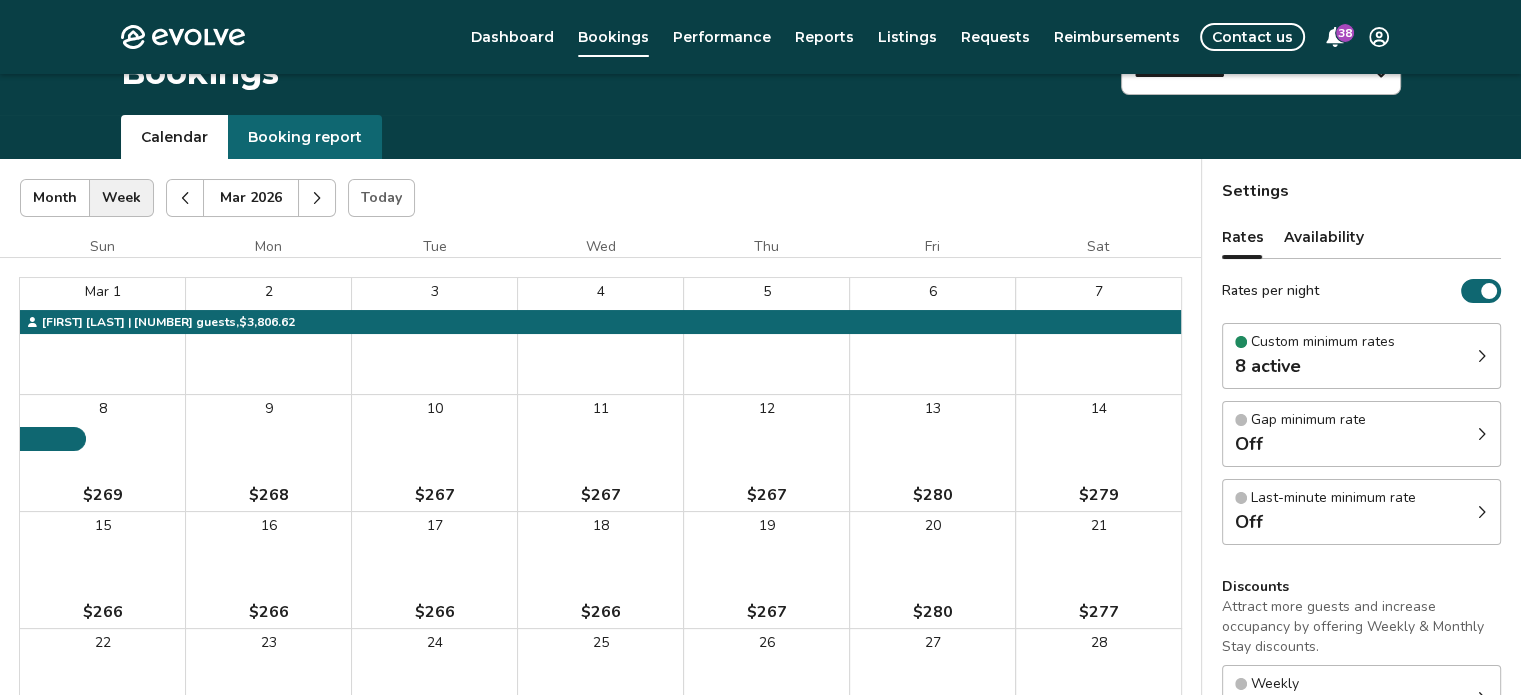 scroll, scrollTop: 0, scrollLeft: 0, axis: both 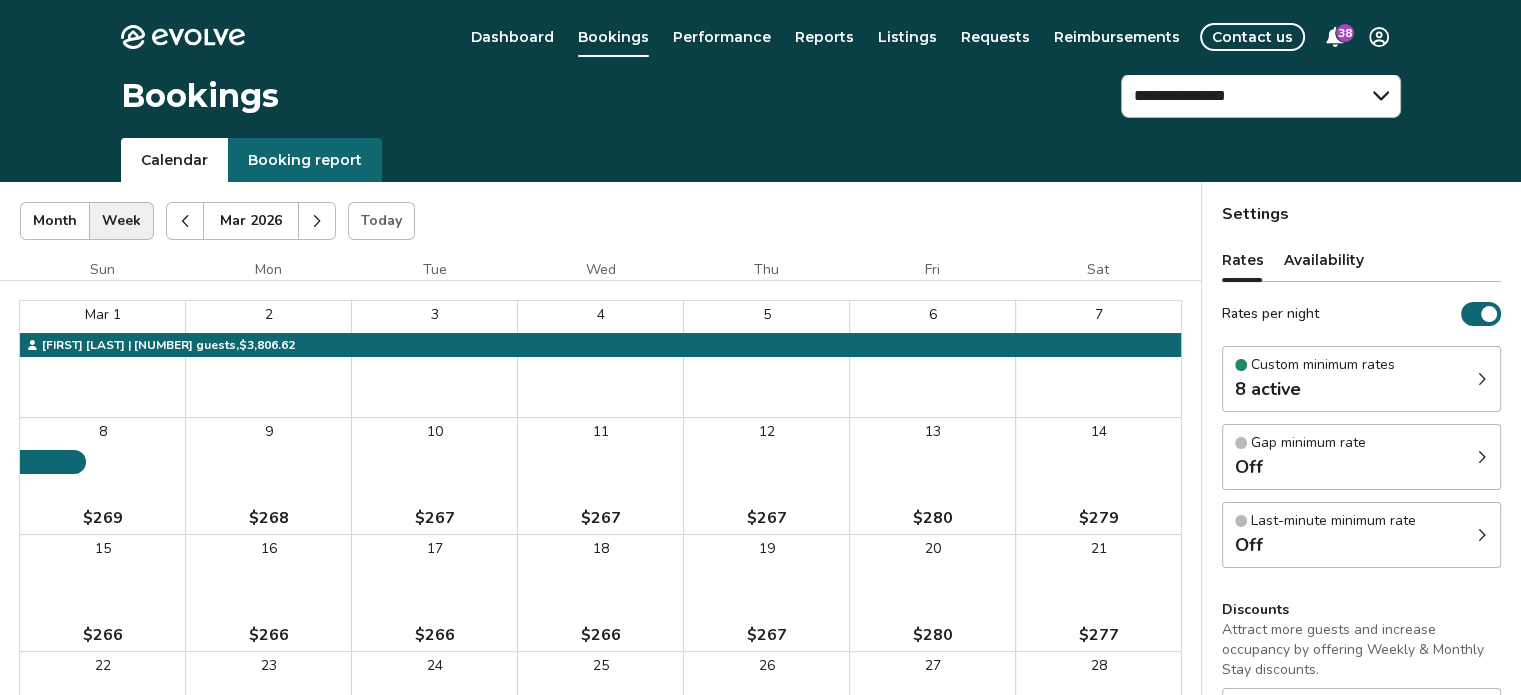 click 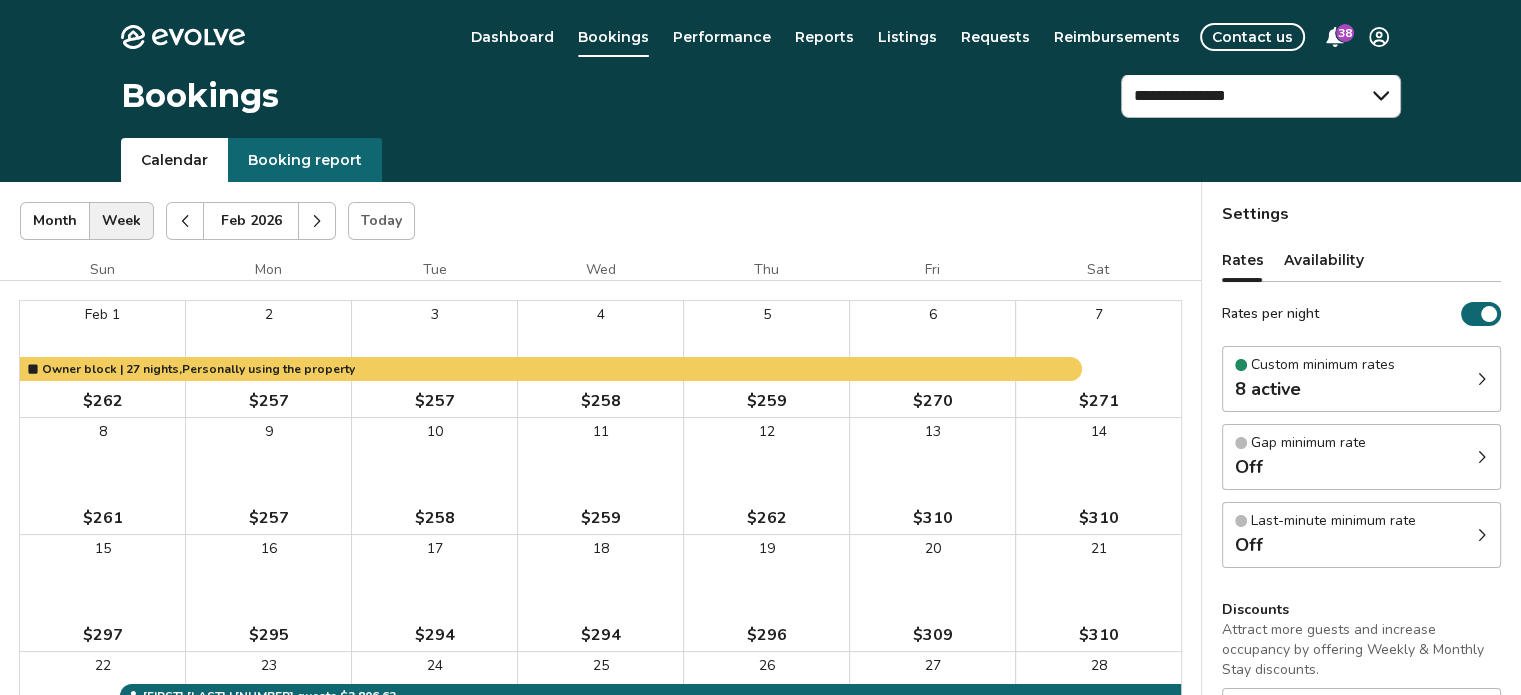 click 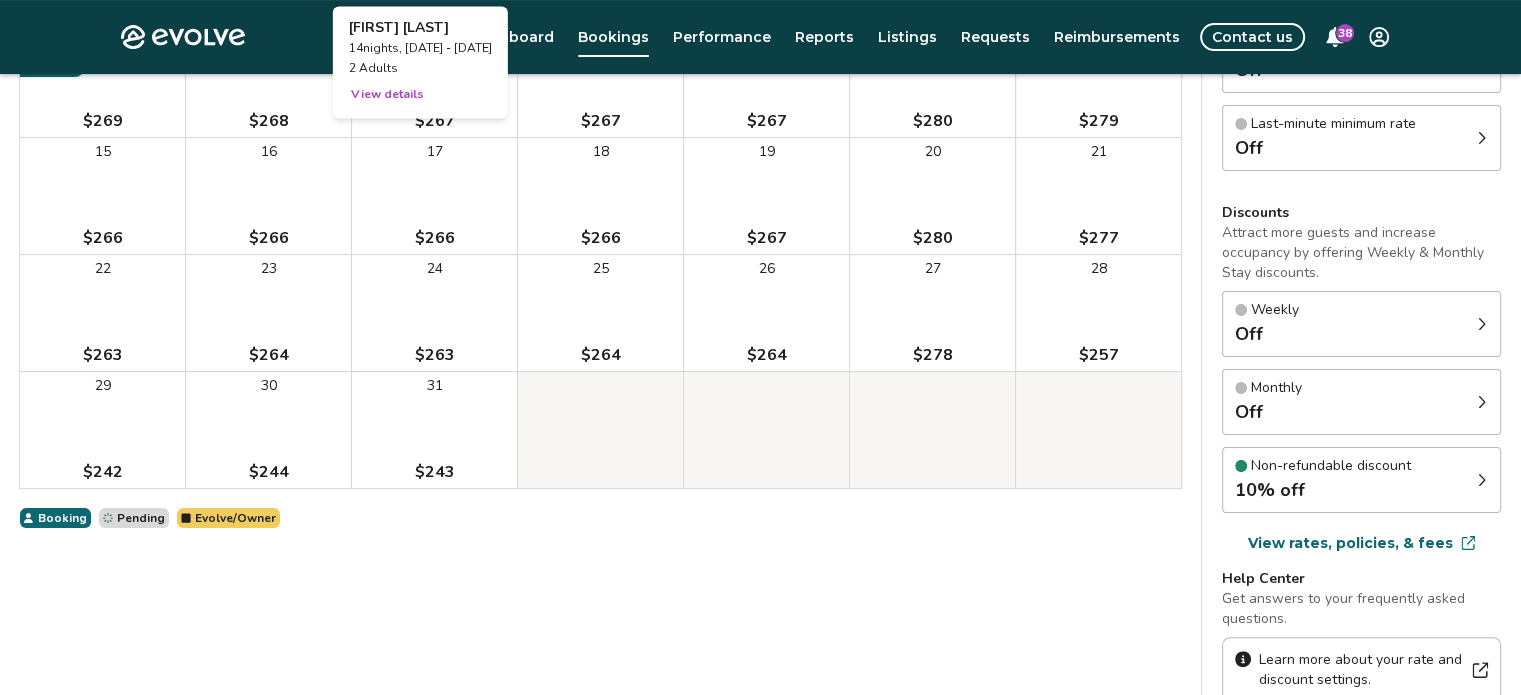 scroll, scrollTop: 411, scrollLeft: 0, axis: vertical 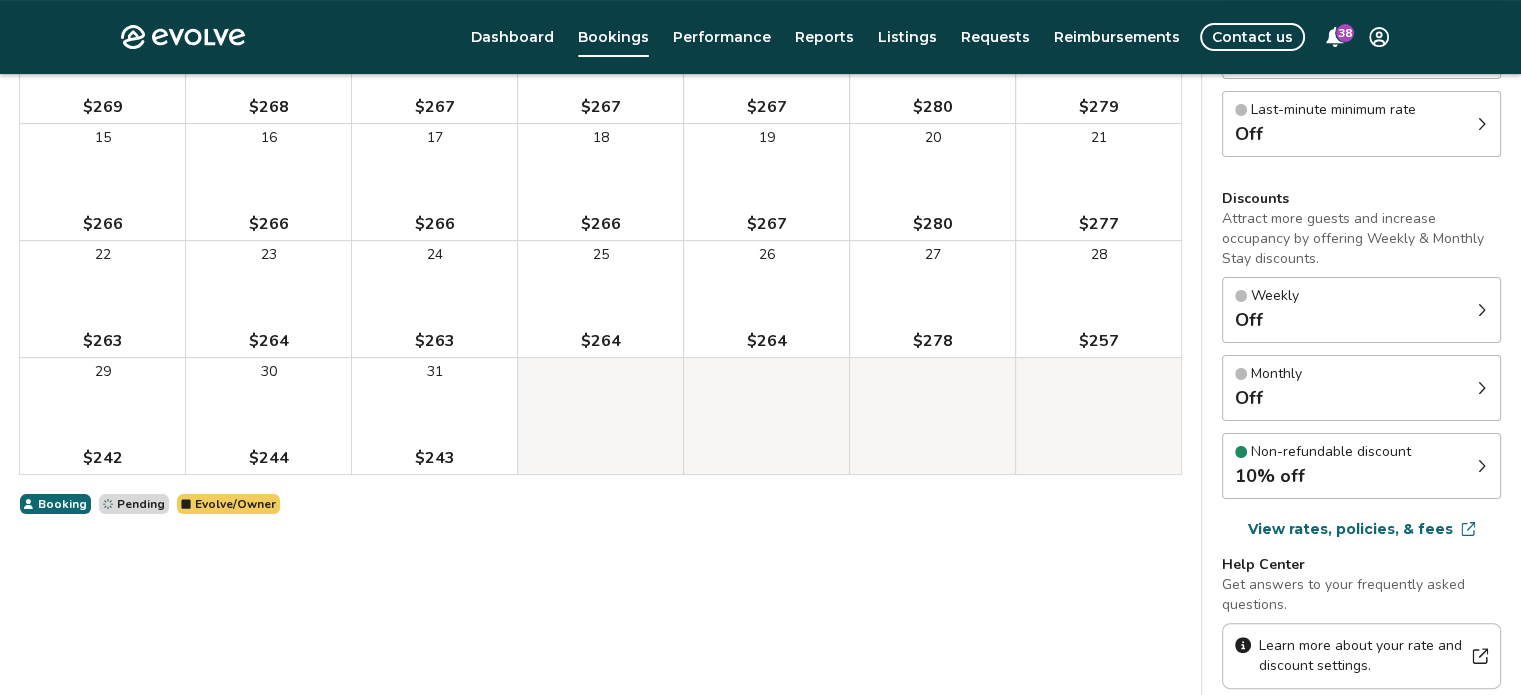 click on "31 $243" at bounding box center (434, 416) 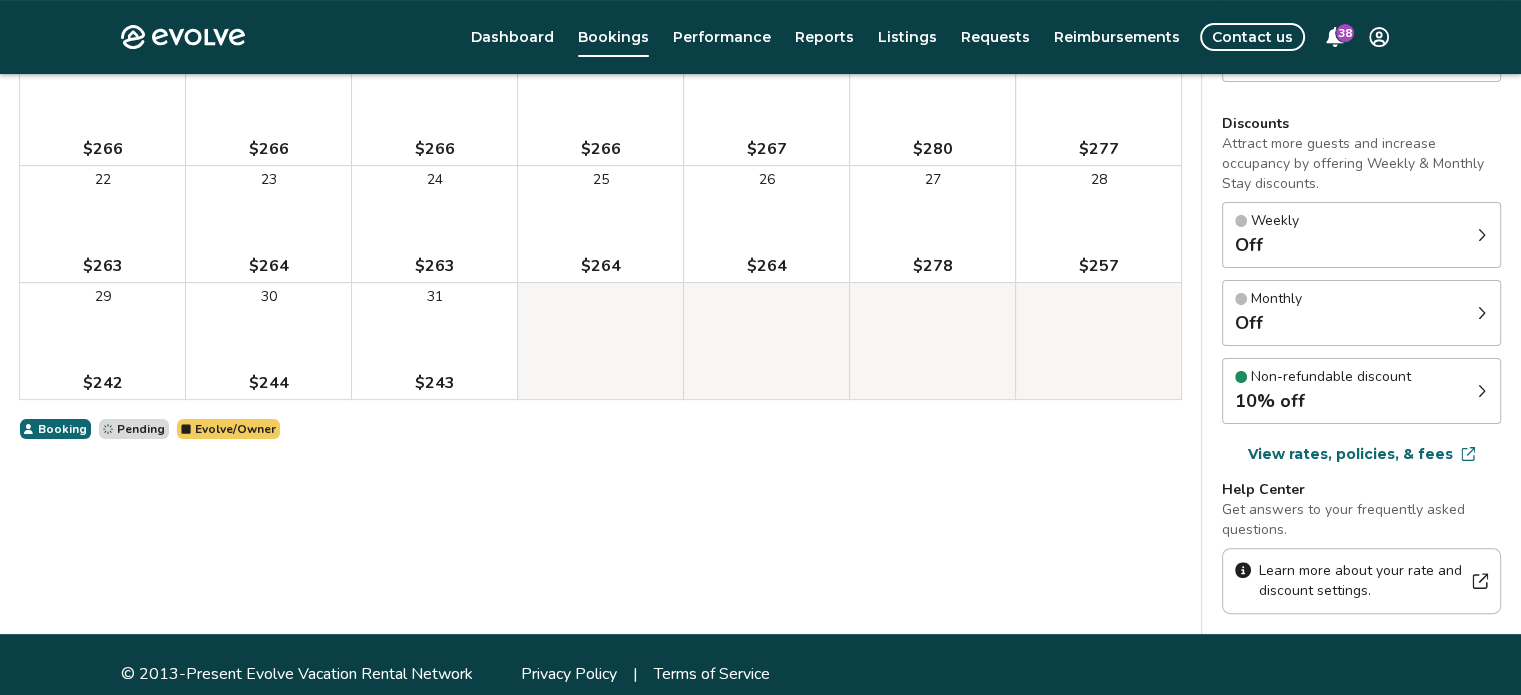 scroll, scrollTop: 502, scrollLeft: 0, axis: vertical 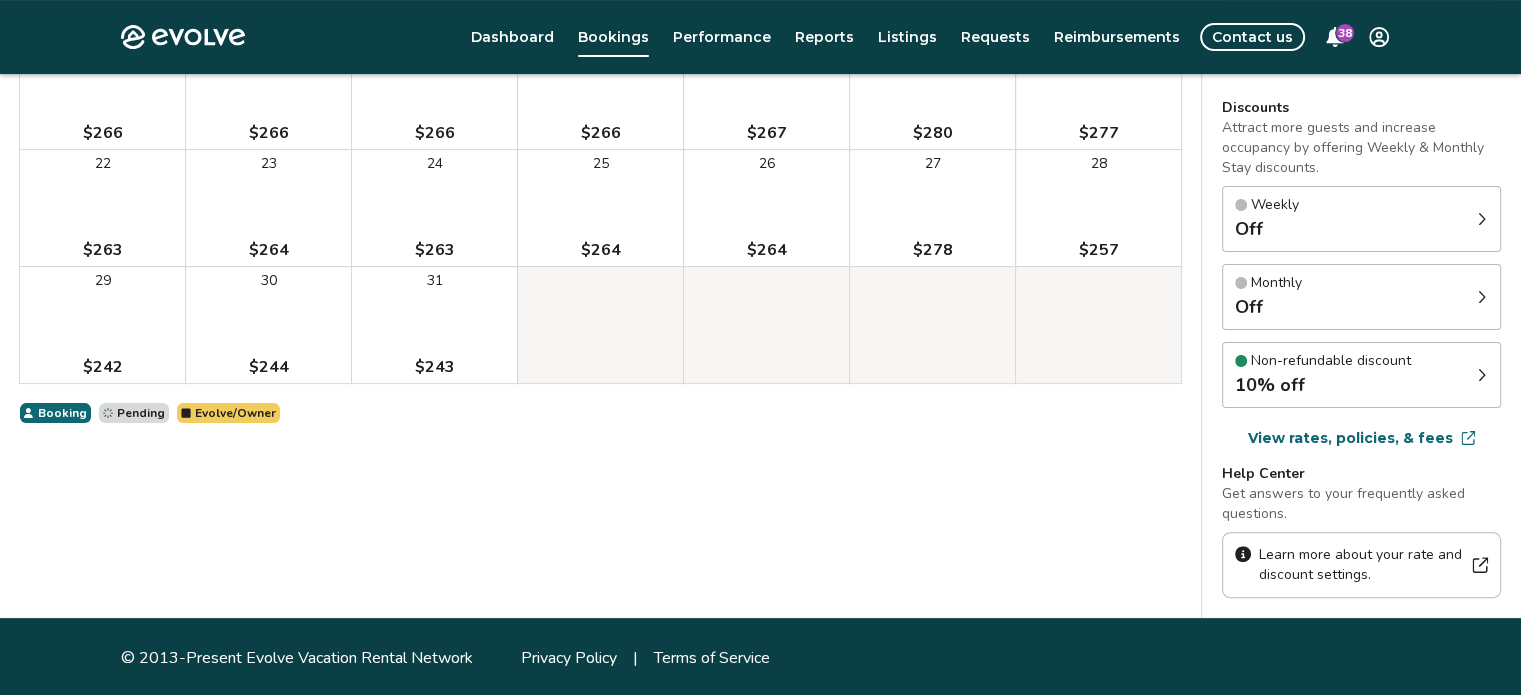 click on "31 $243" at bounding box center [434, 325] 